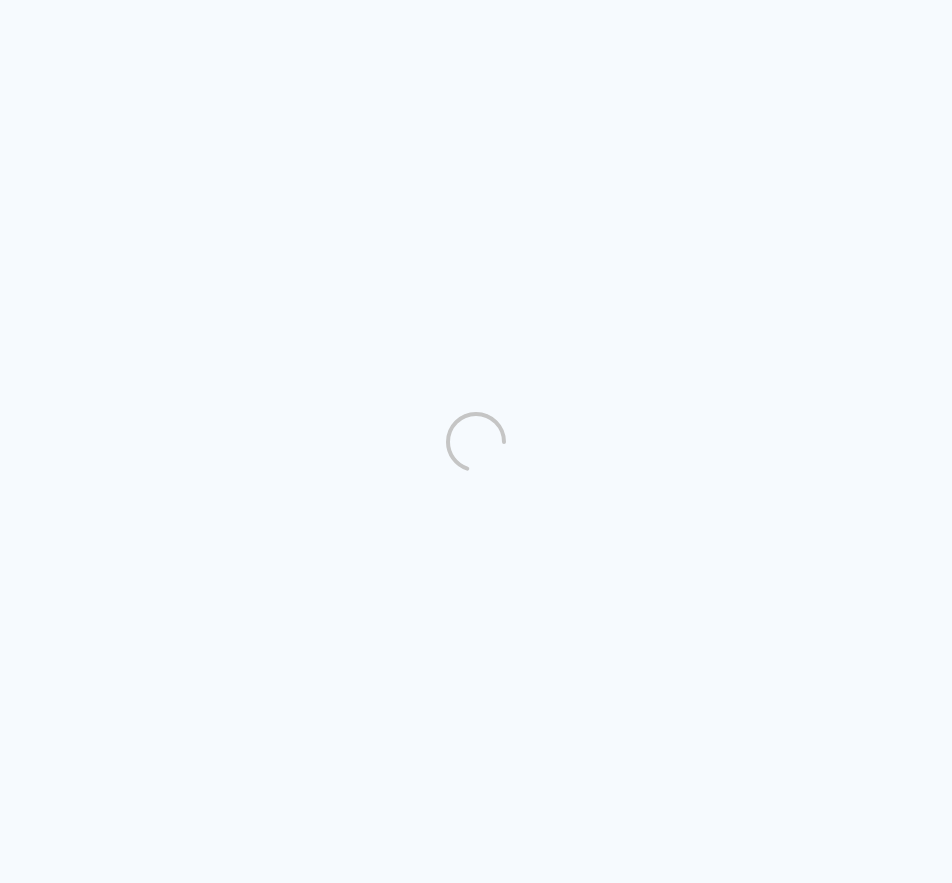 scroll, scrollTop: 0, scrollLeft: 0, axis: both 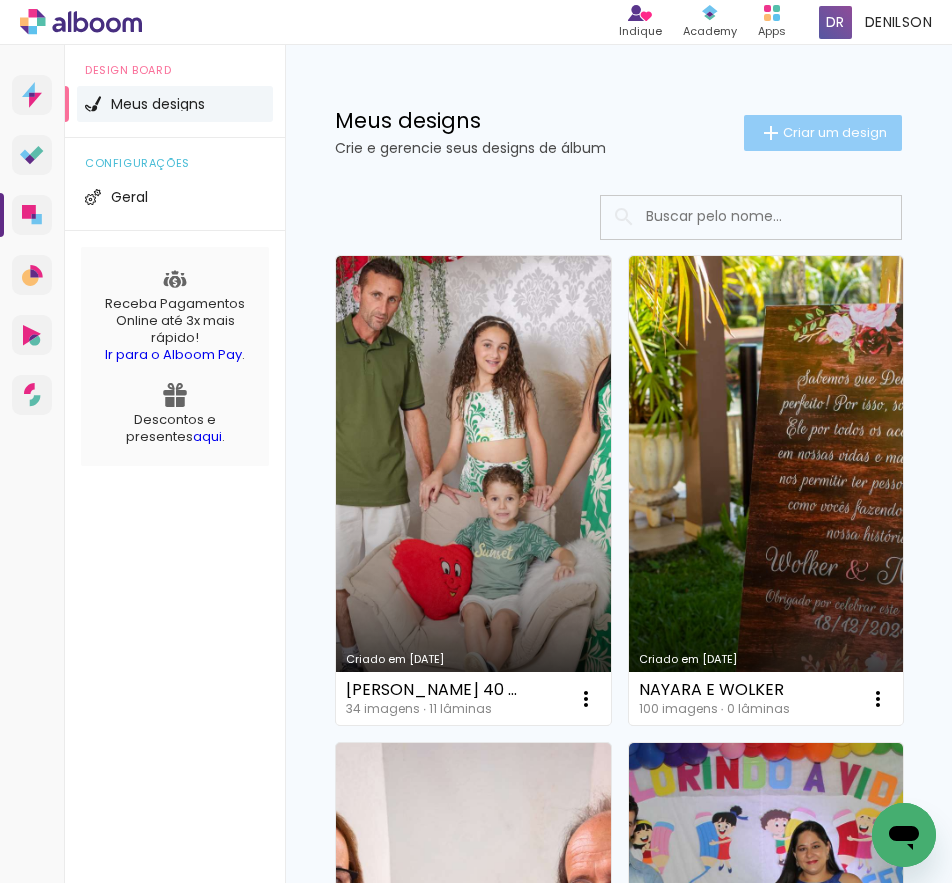 click on "Criar um design" 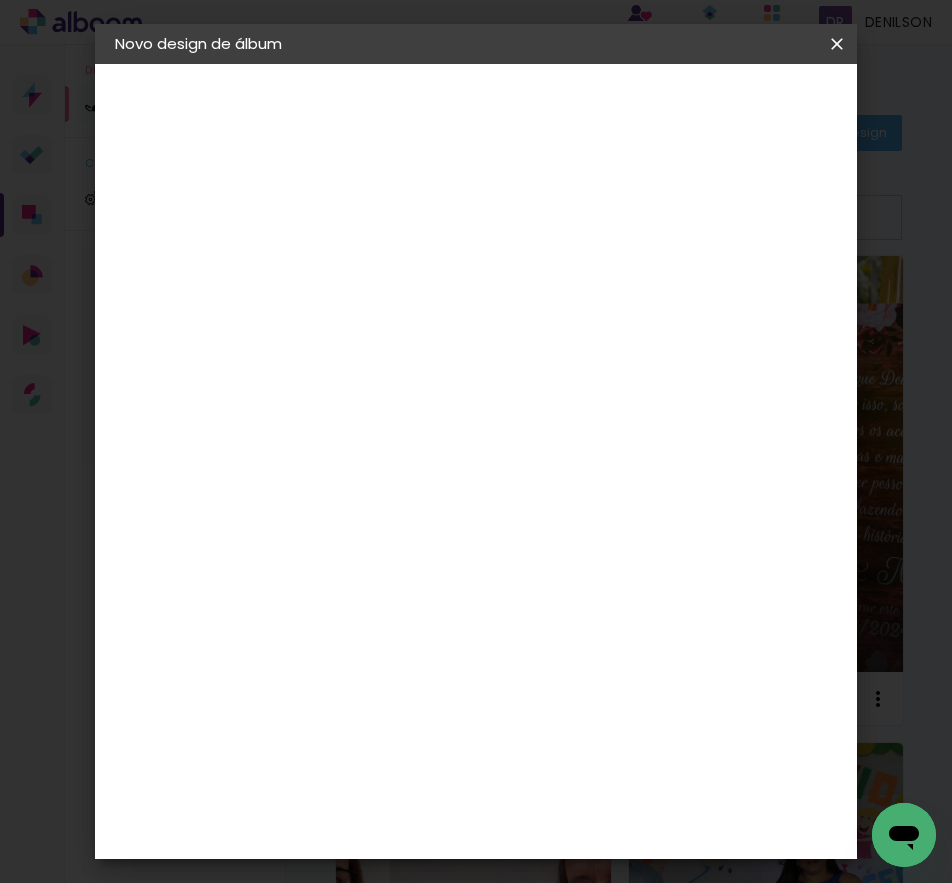 click at bounding box center (442, 268) 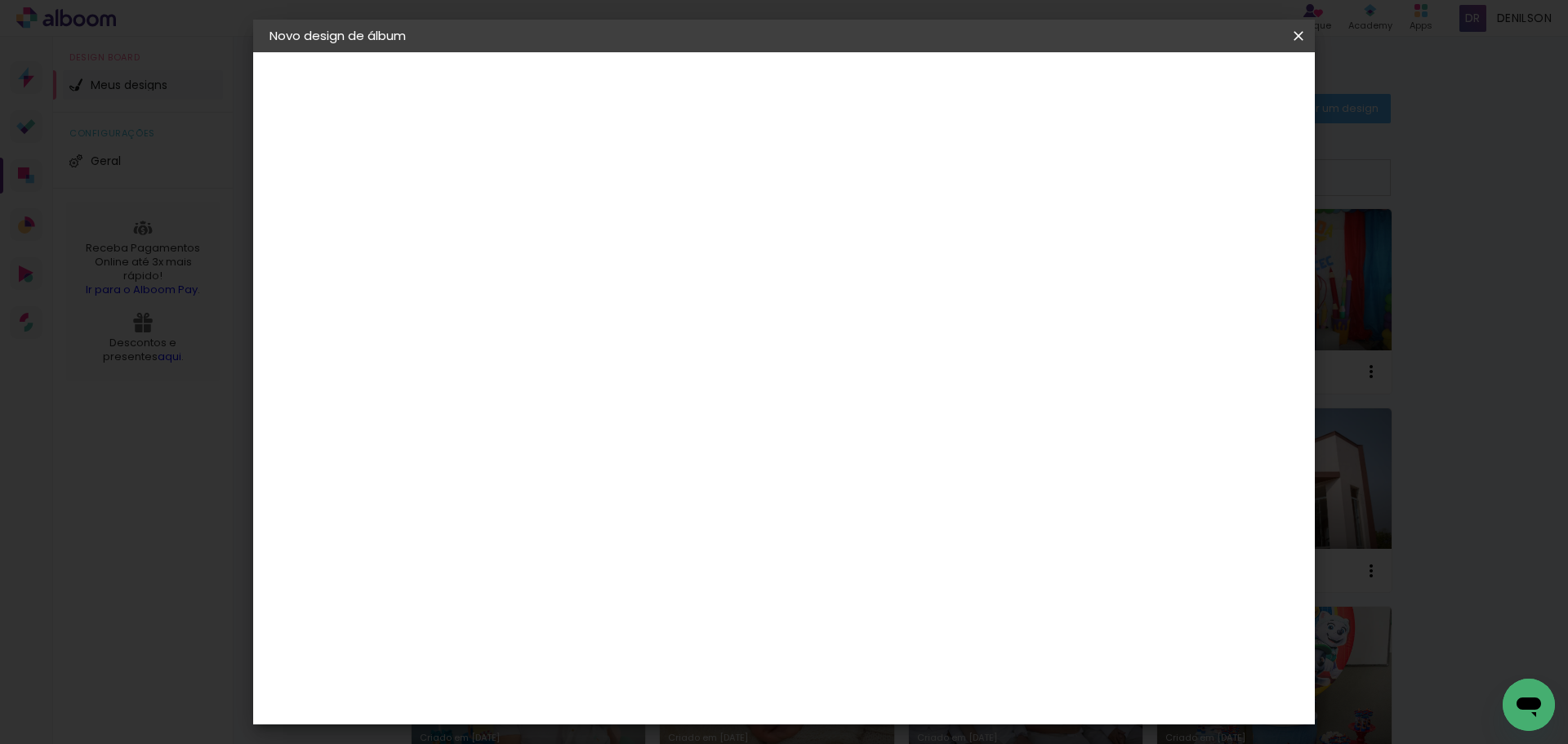 drag, startPoint x: 882, startPoint y: 680, endPoint x: 872, endPoint y: 680, distance: 10 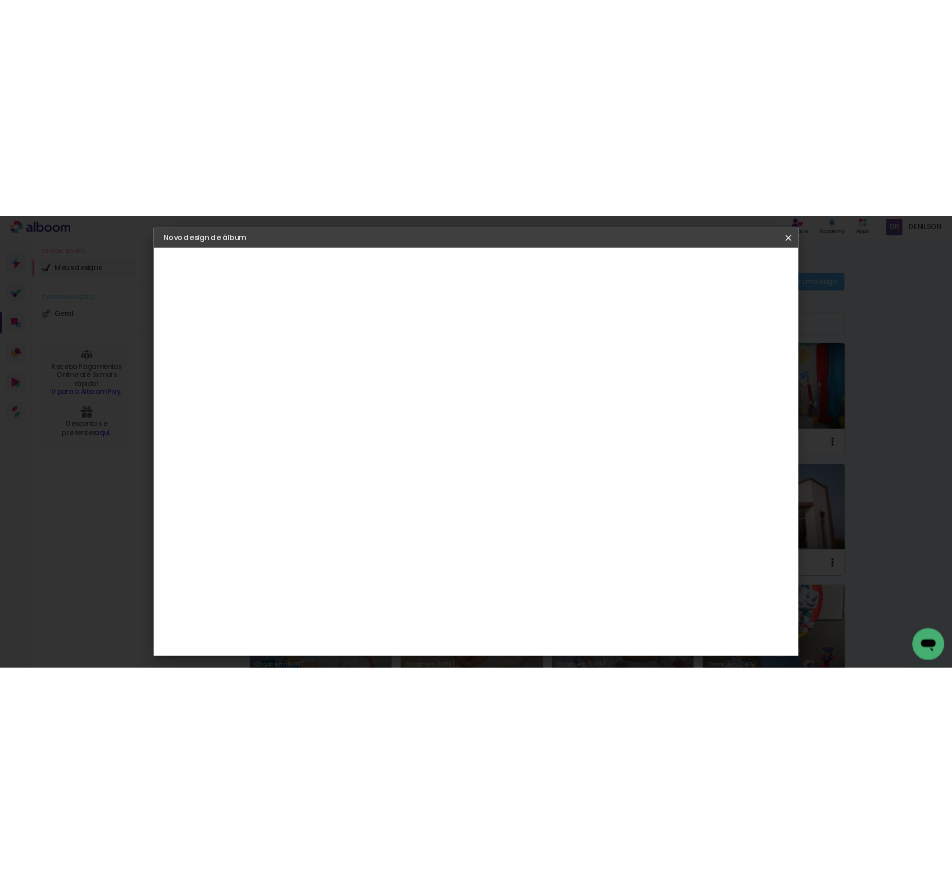 scroll, scrollTop: 0, scrollLeft: 0, axis: both 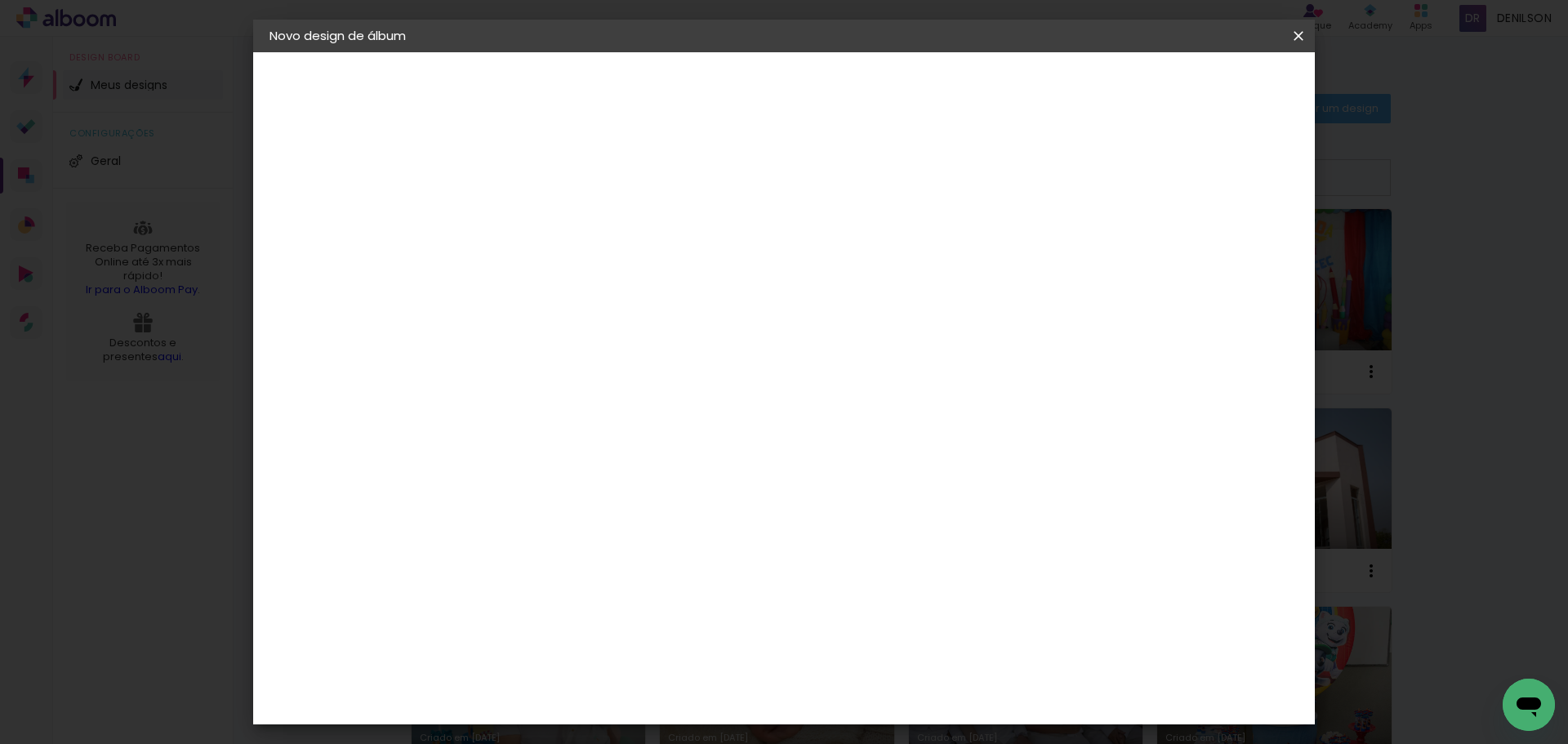 type on "40" 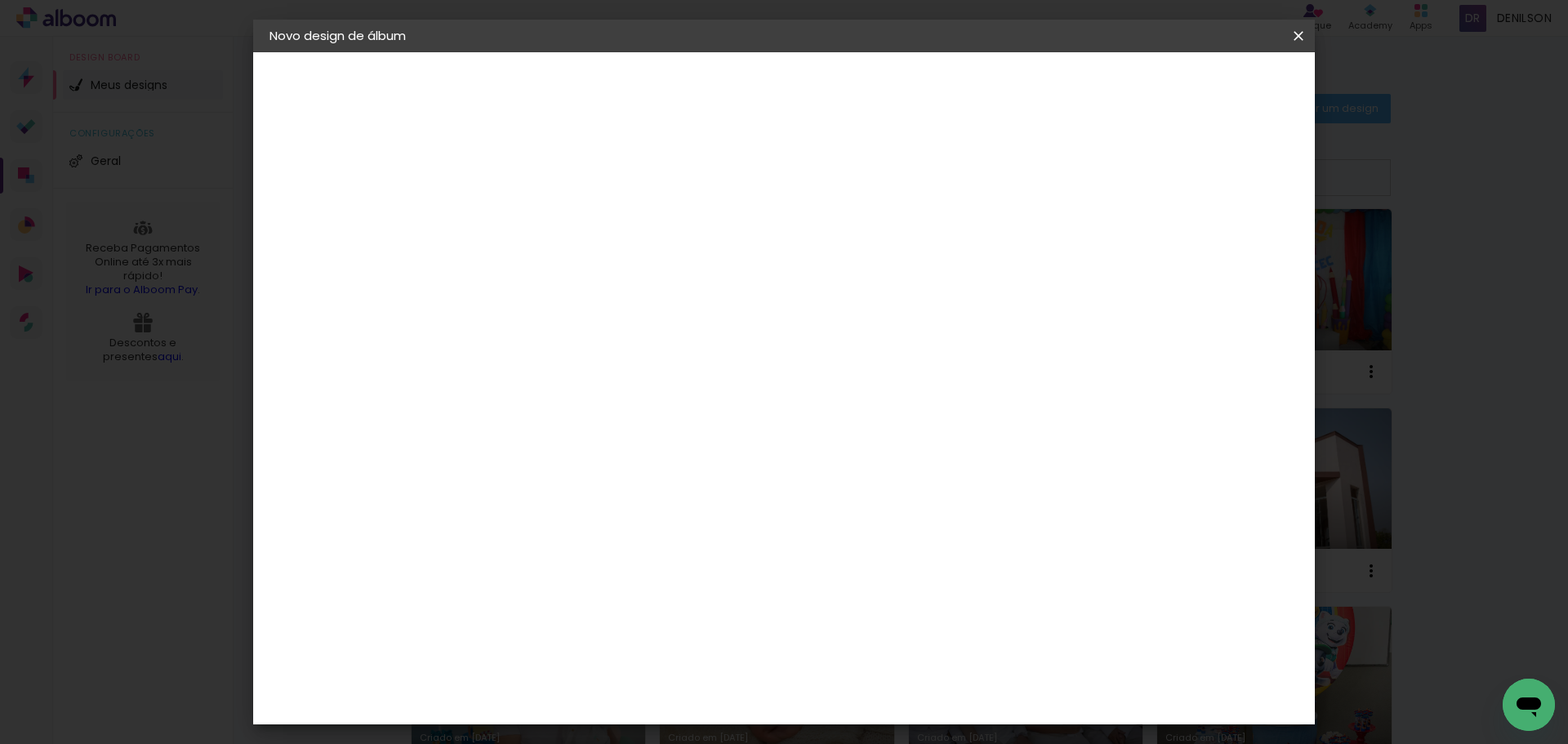 type on "3" 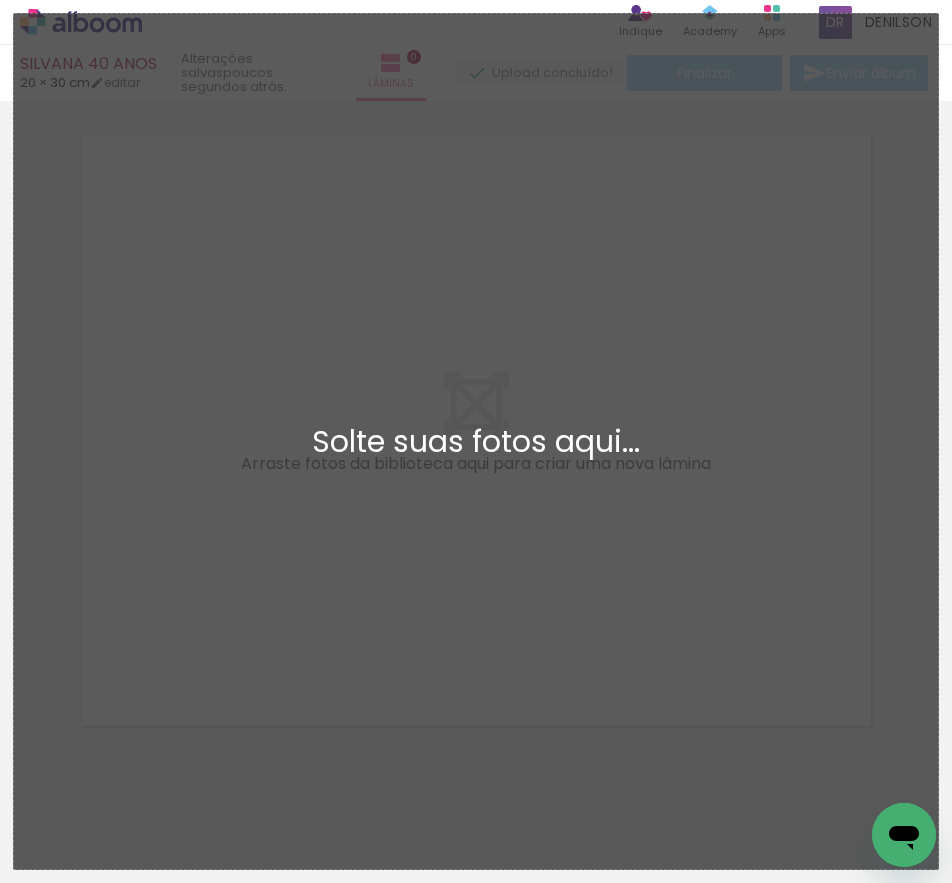 scroll, scrollTop: 26, scrollLeft: 0, axis: vertical 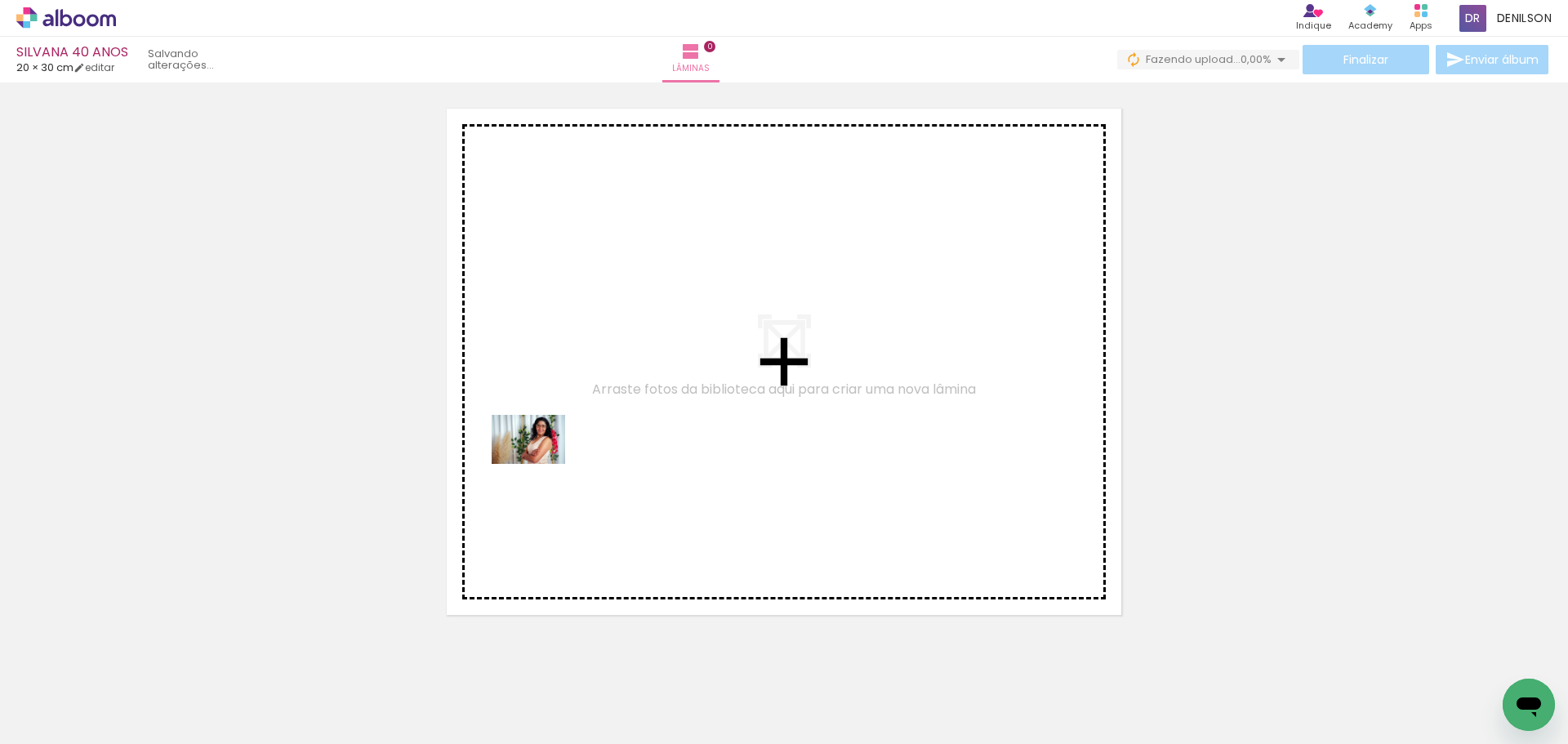drag, startPoint x: 181, startPoint y: 702, endPoint x: 541, endPoint y: 464, distance: 431.55996 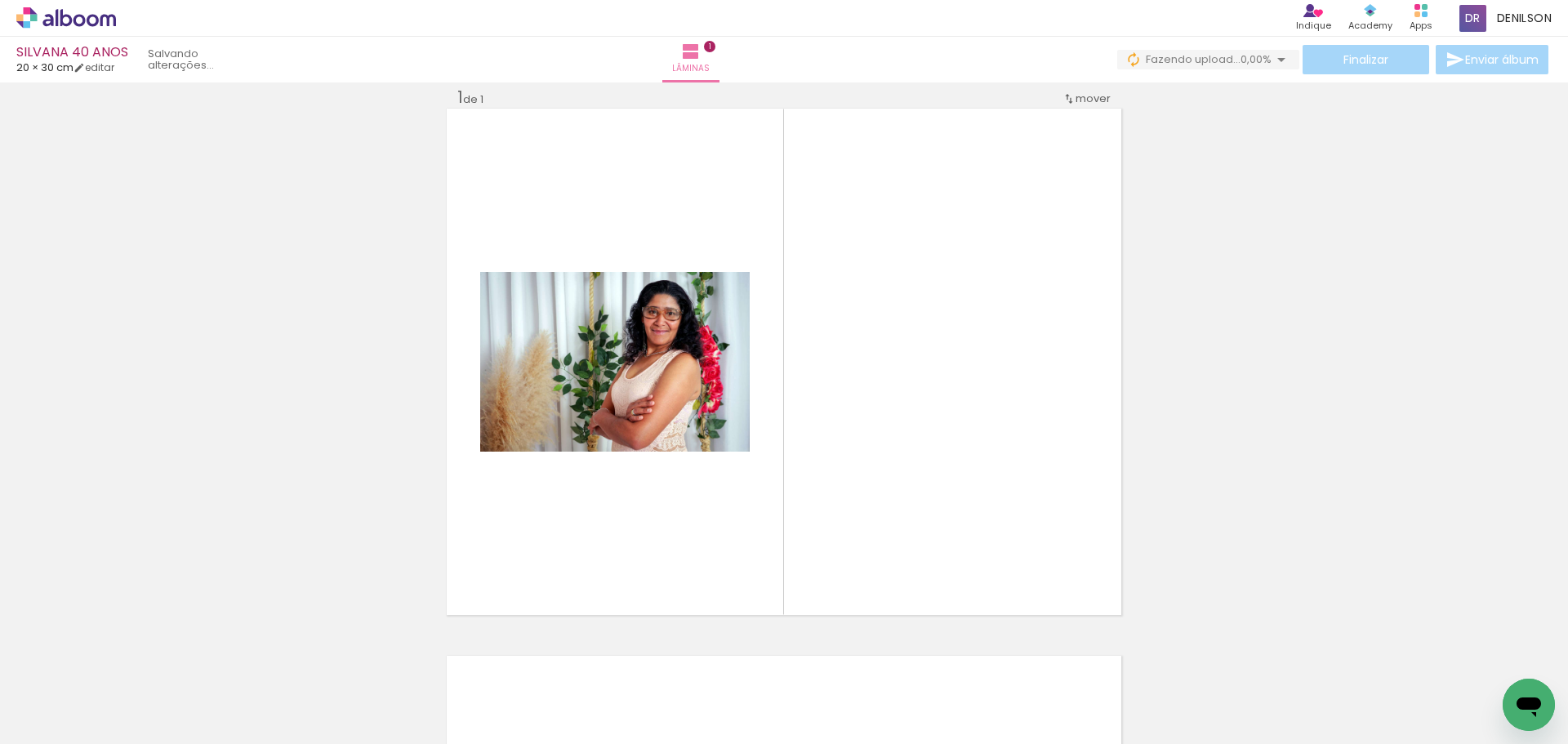 scroll, scrollTop: 21, scrollLeft: 0, axis: vertical 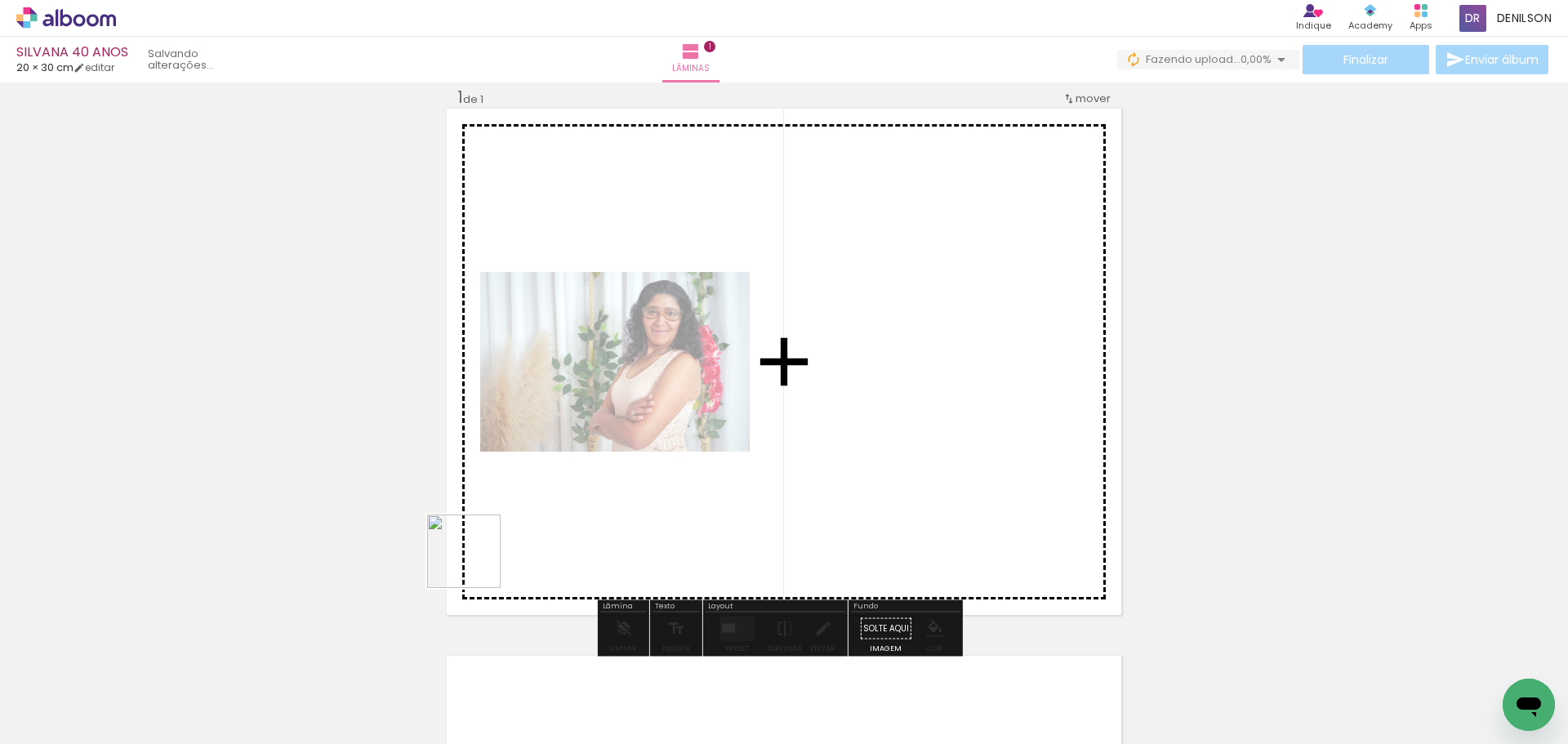 drag, startPoint x: 270, startPoint y: 700, endPoint x: 476, endPoint y: 564, distance: 246.84408 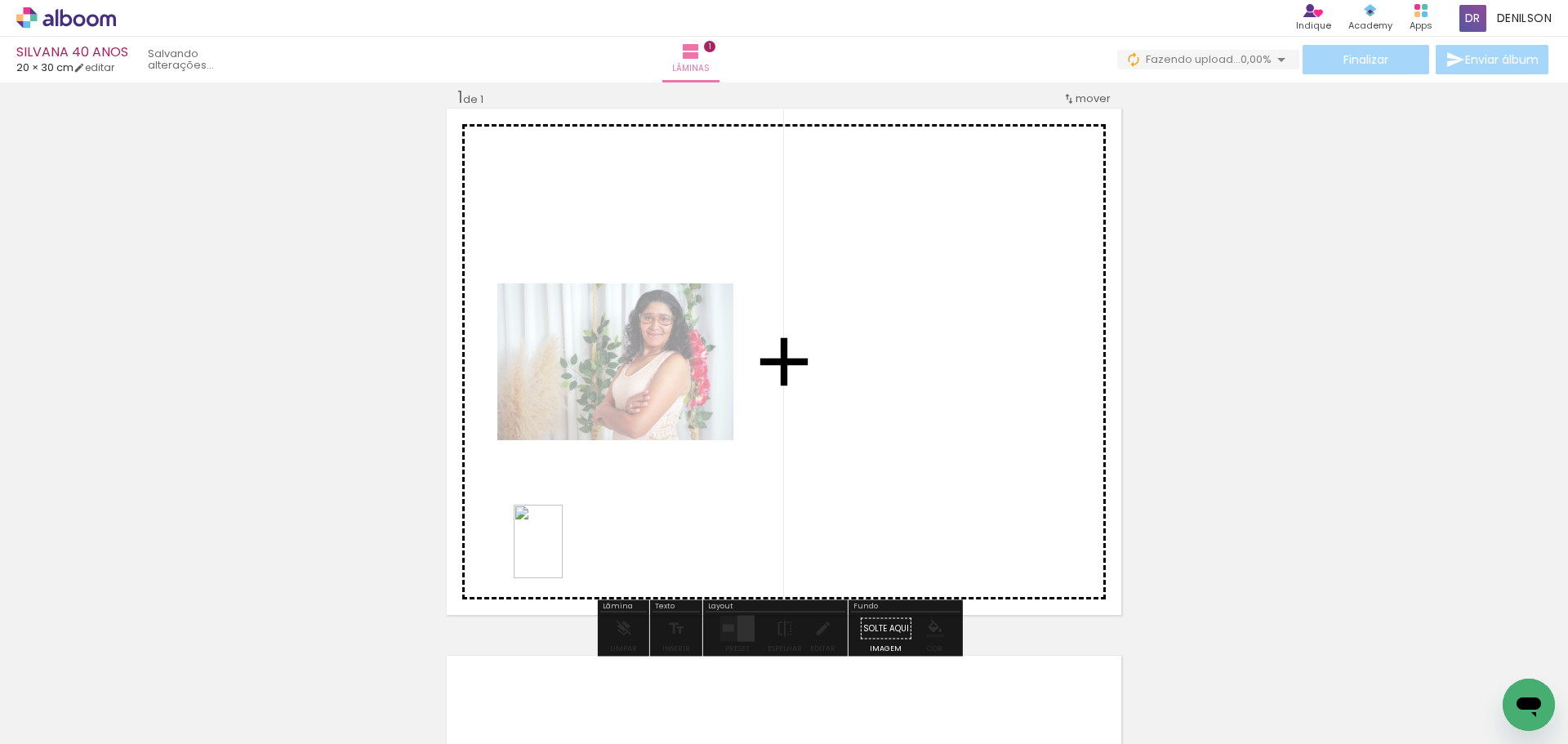 drag, startPoint x: 360, startPoint y: 697, endPoint x: 563, endPoint y: 554, distance: 248.31029 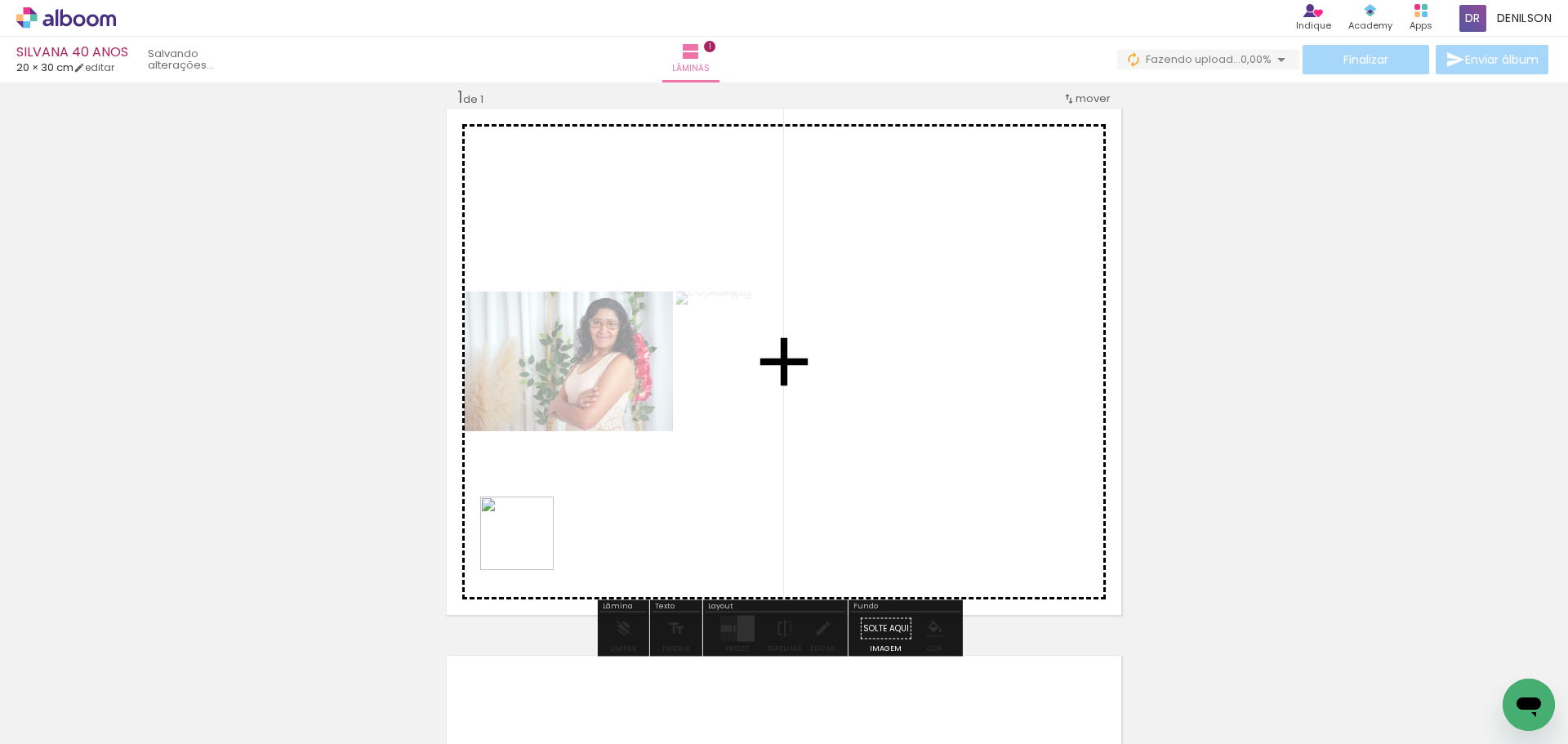 drag, startPoint x: 526, startPoint y: 560, endPoint x: 461, endPoint y: 675, distance: 132.09845 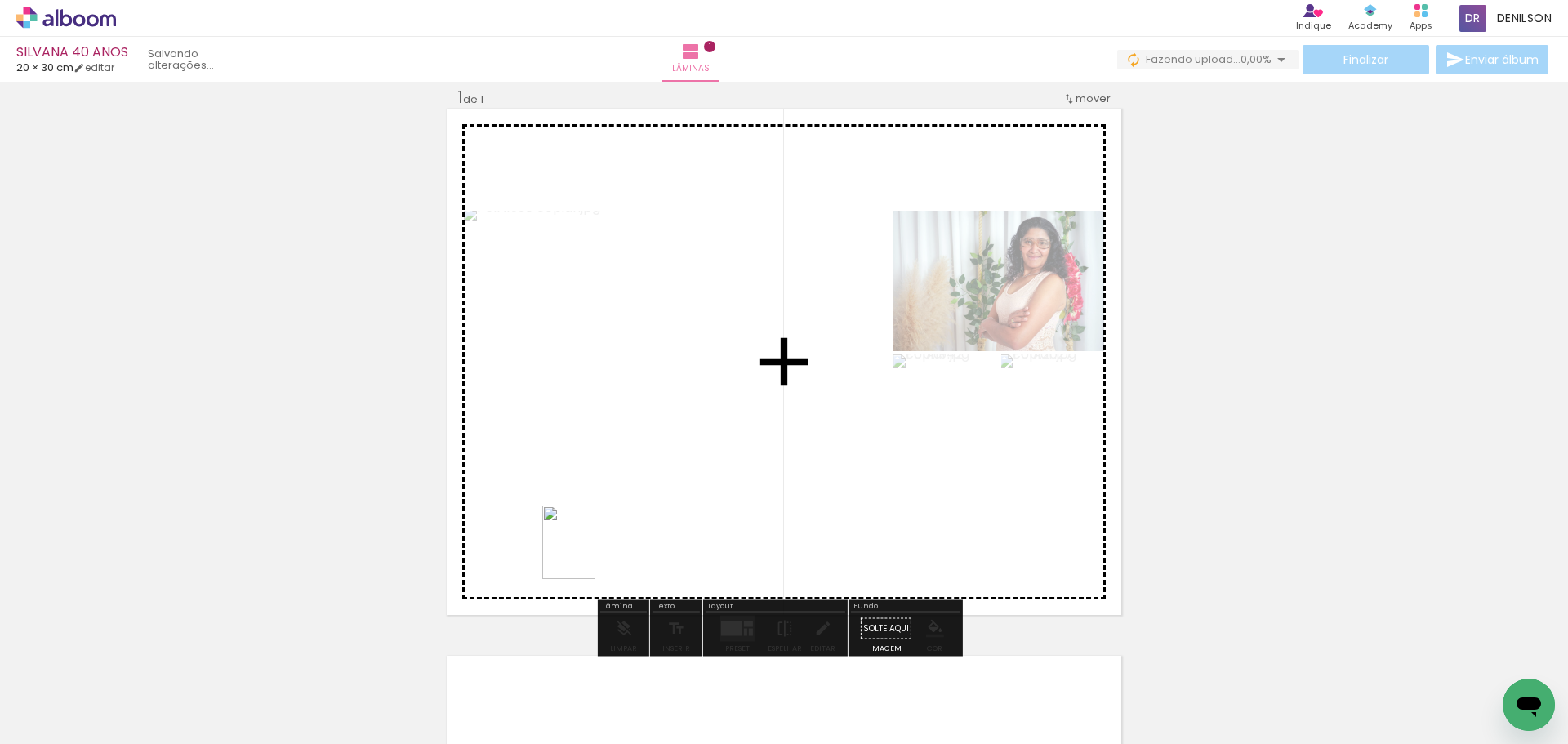 drag, startPoint x: 532, startPoint y: 710, endPoint x: 591, endPoint y: 555, distance: 165.84933 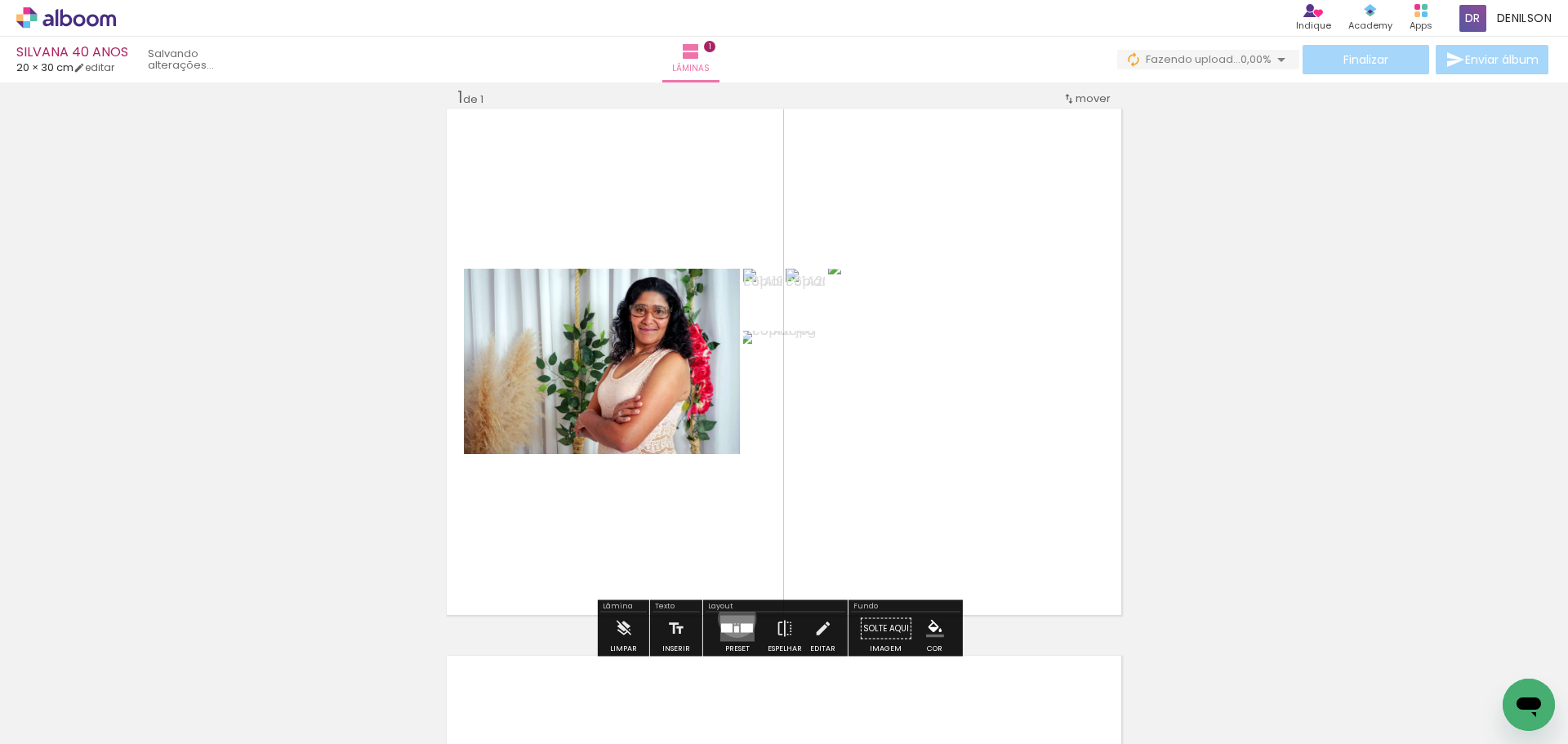 click at bounding box center (737, 629) 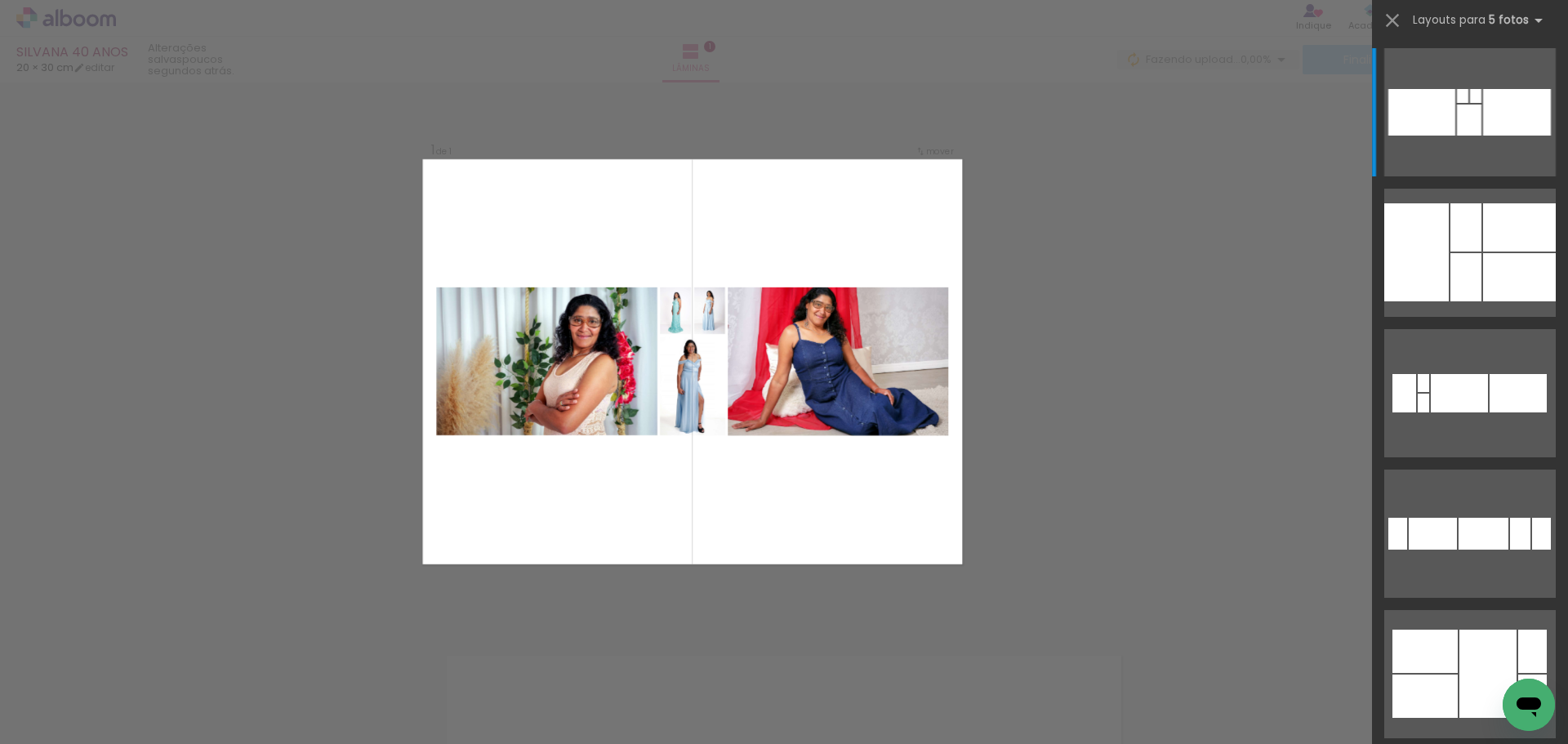 scroll, scrollTop: 0, scrollLeft: 0, axis: both 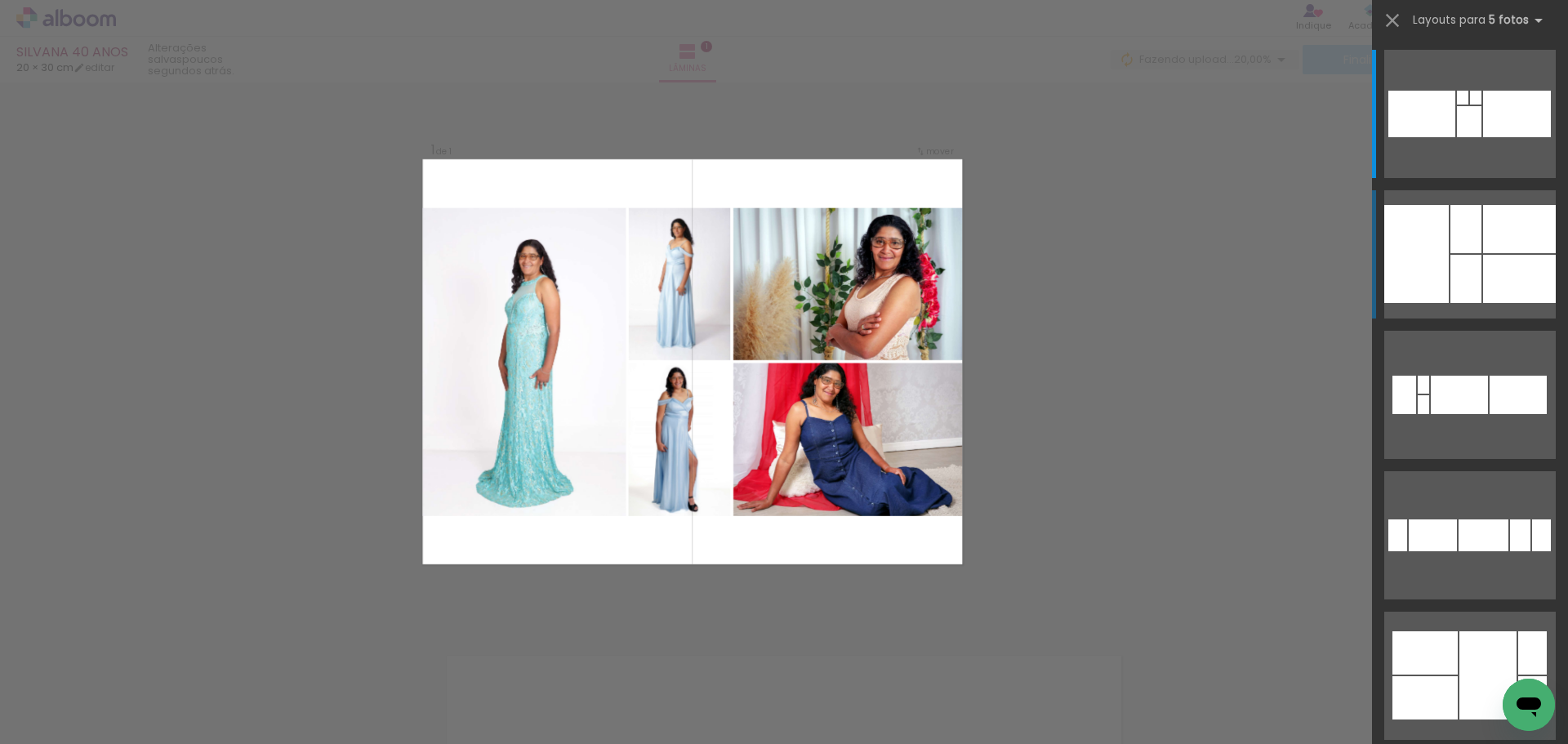 click at bounding box center [1517, 114] 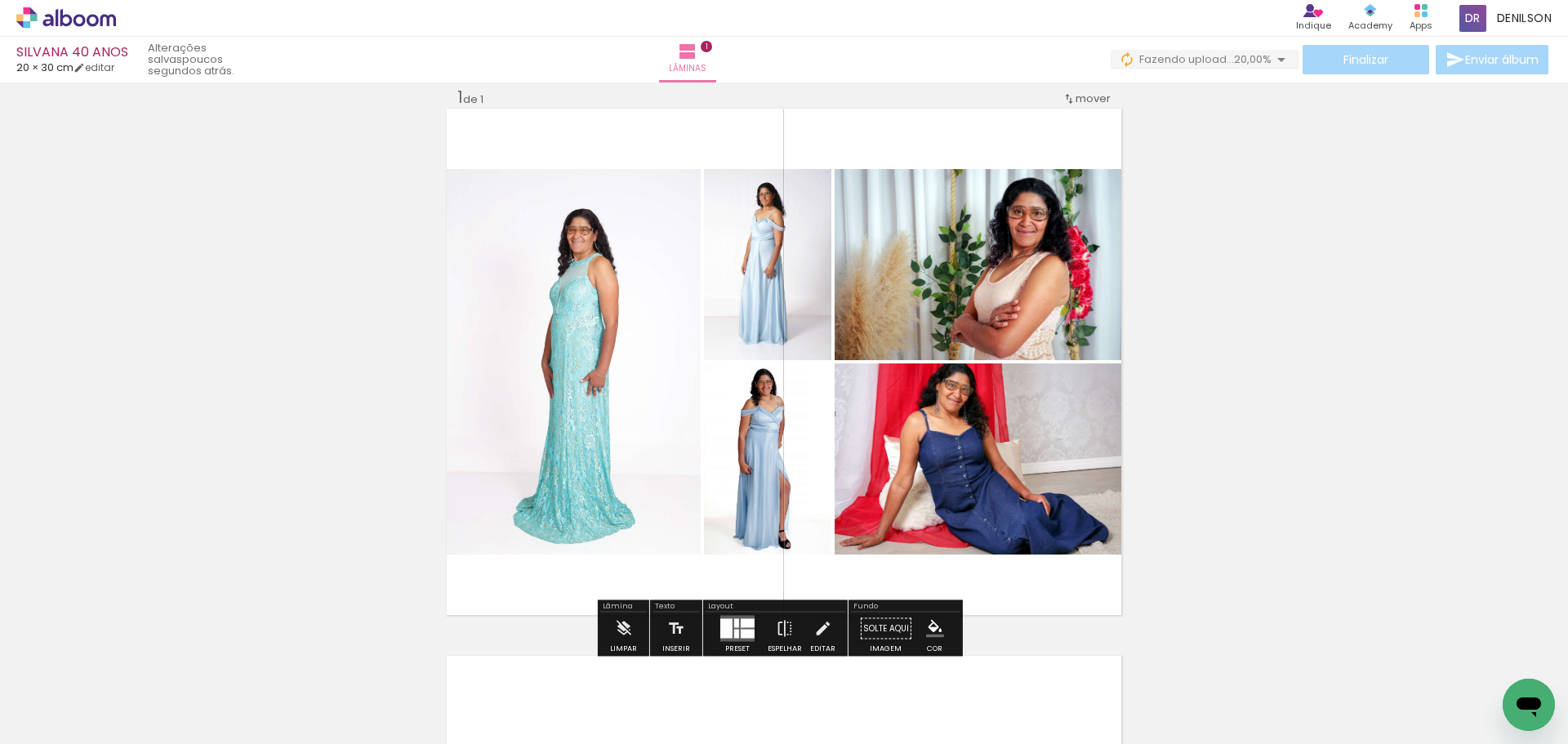 click at bounding box center [747, 623] 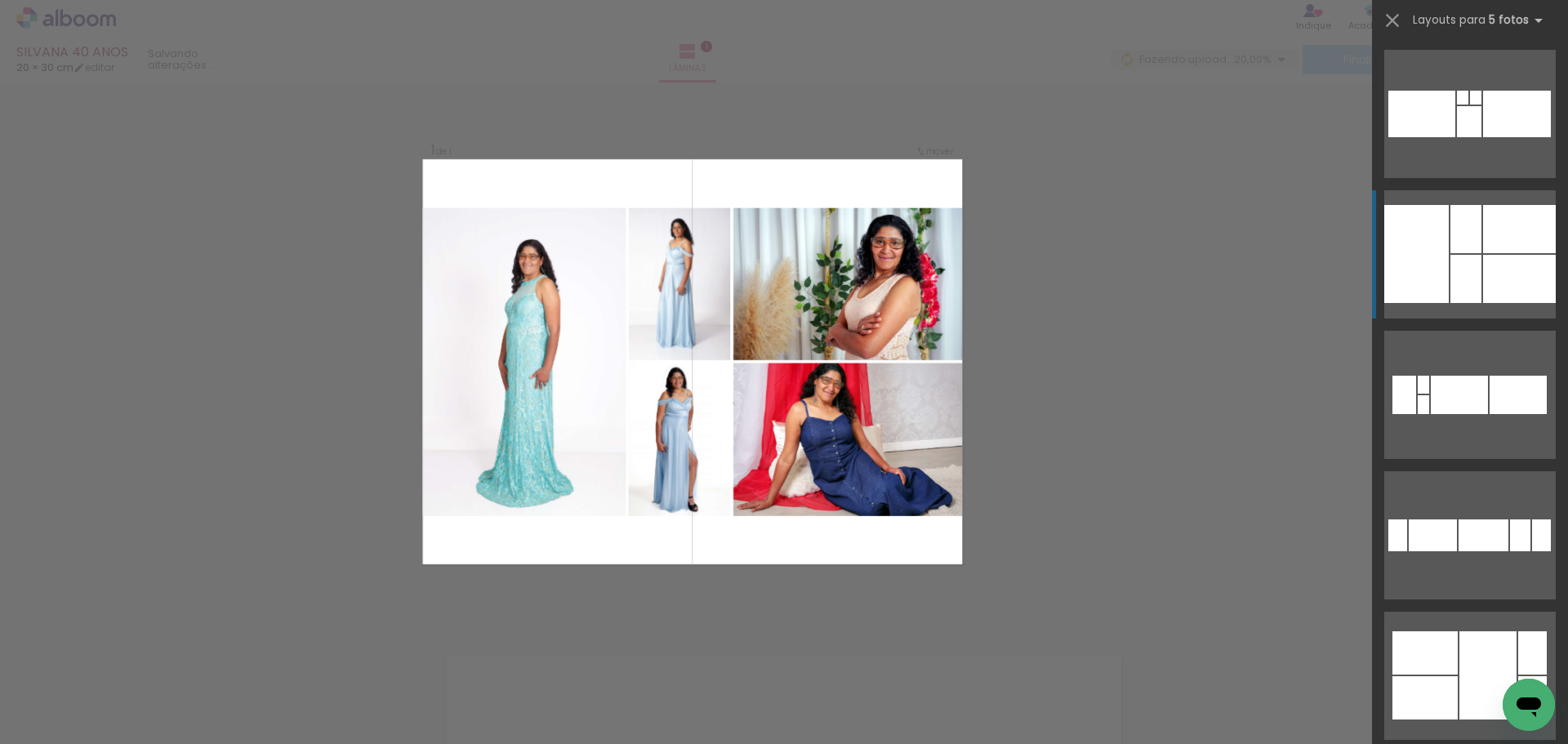 scroll, scrollTop: 140, scrollLeft: 0, axis: vertical 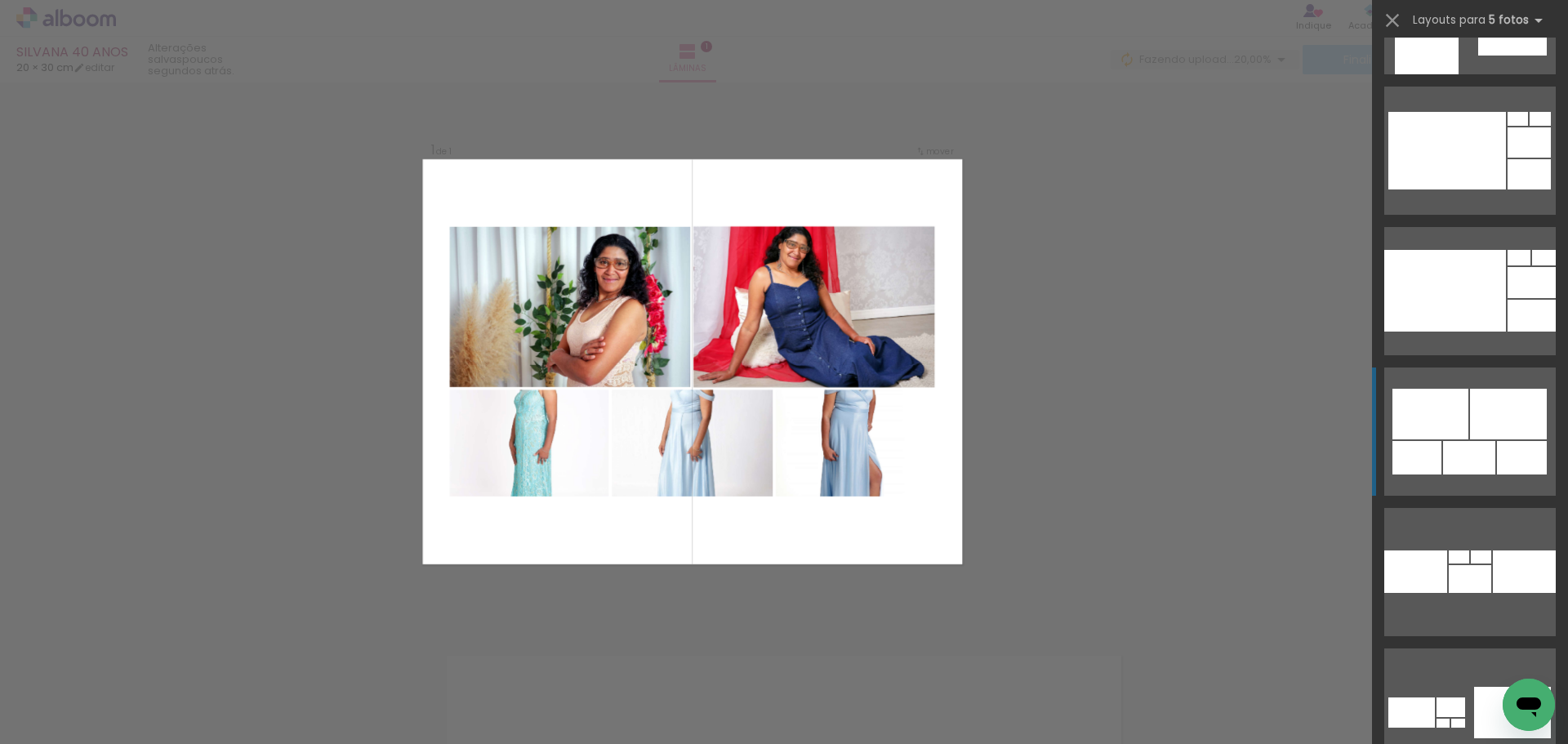click at bounding box center (1508, 414) 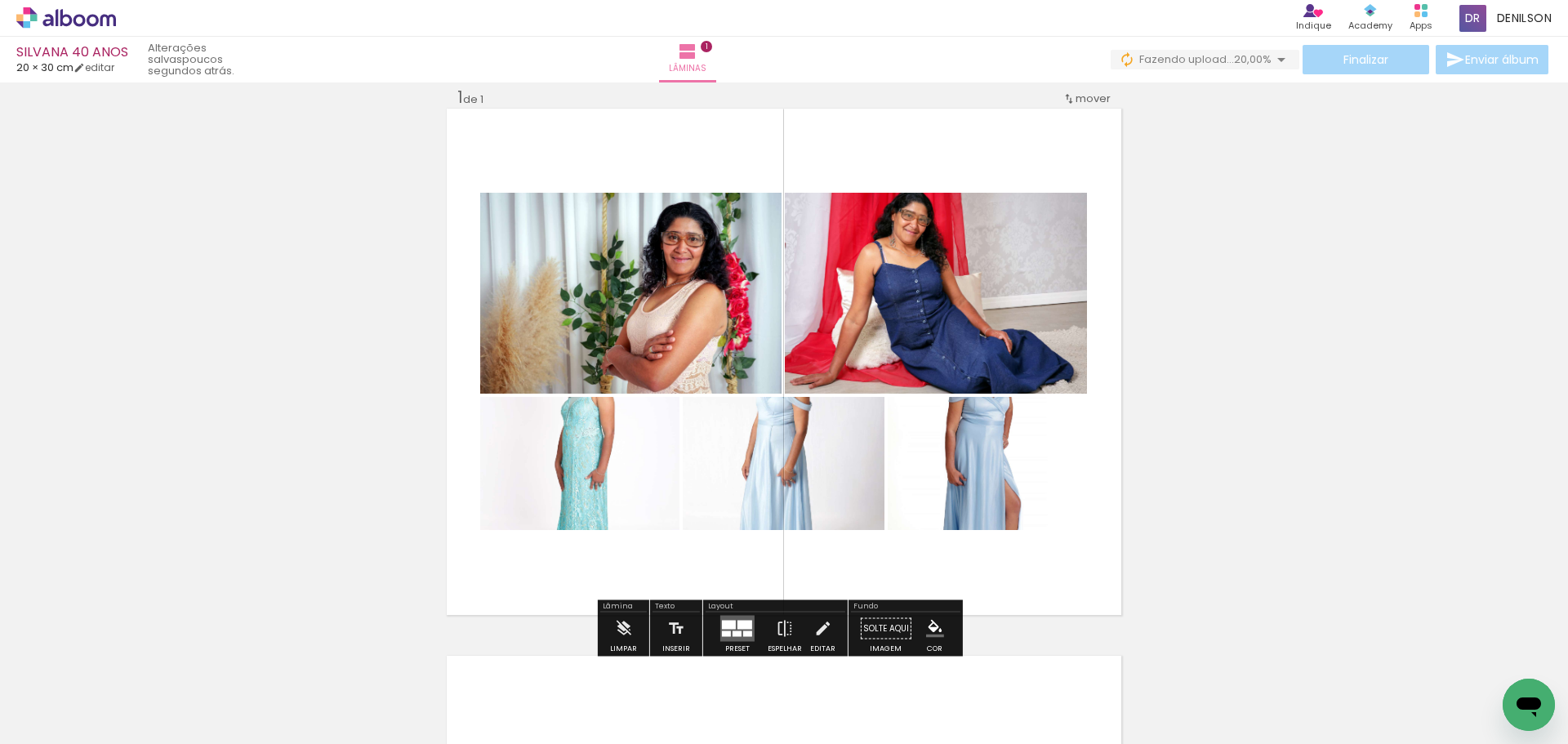 click 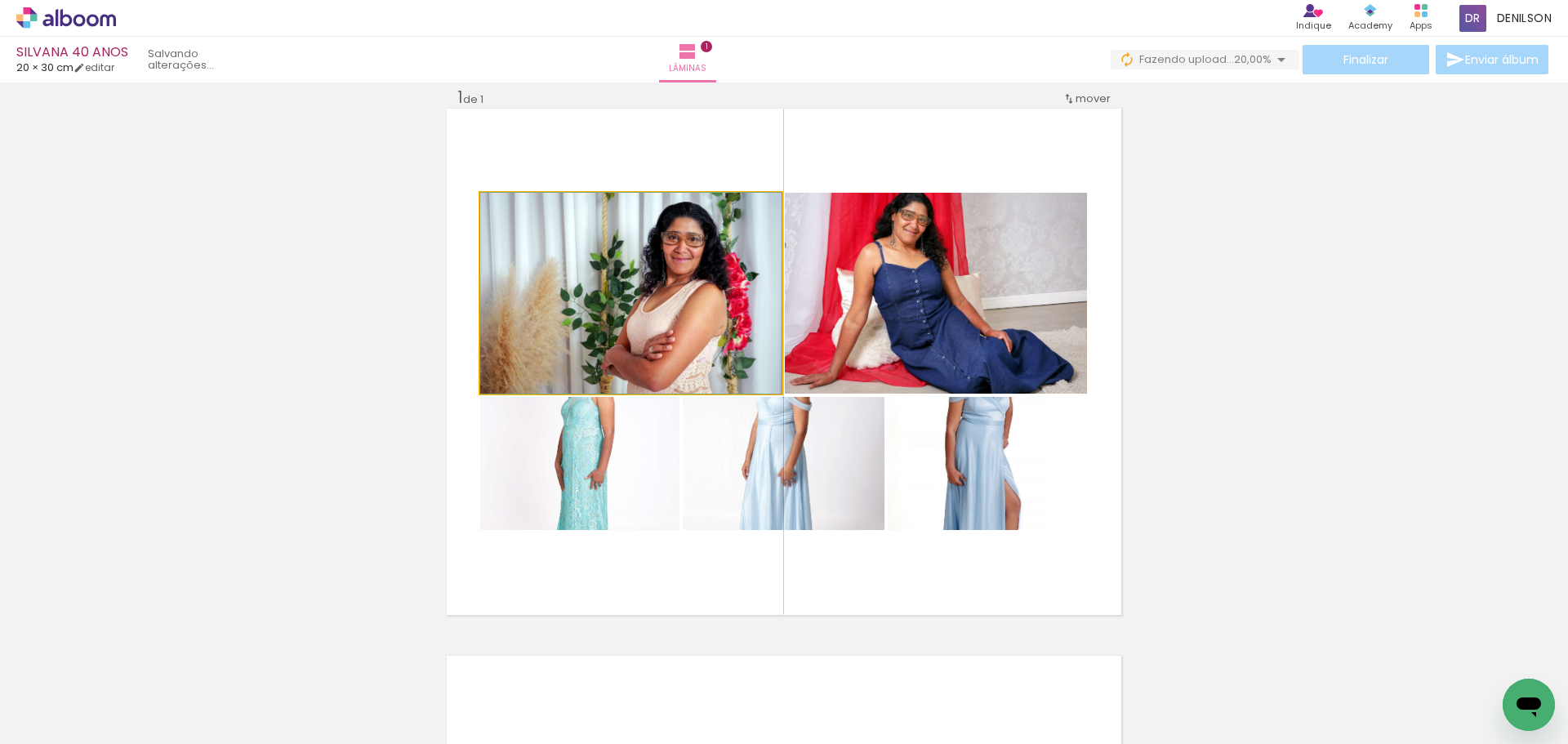 click 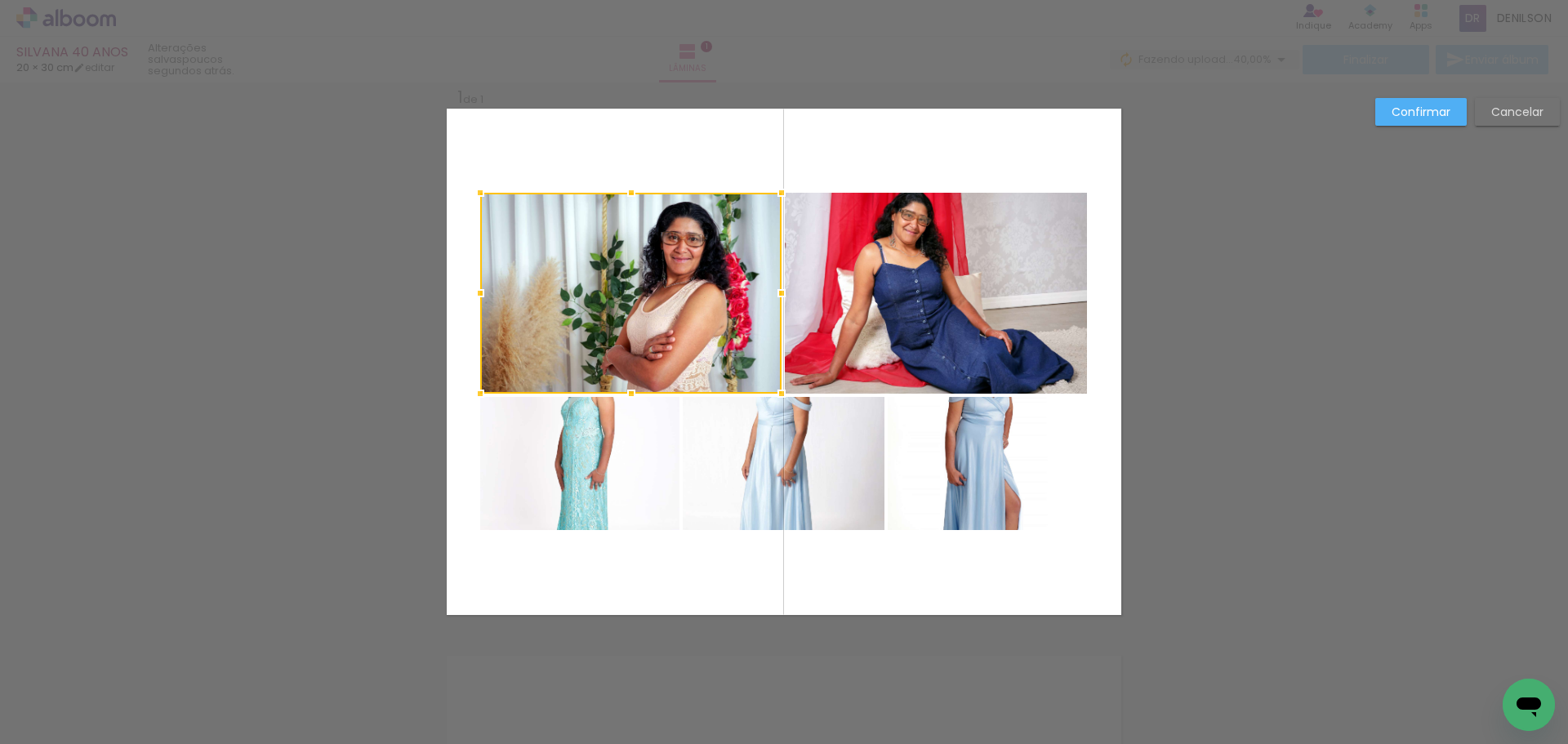 click 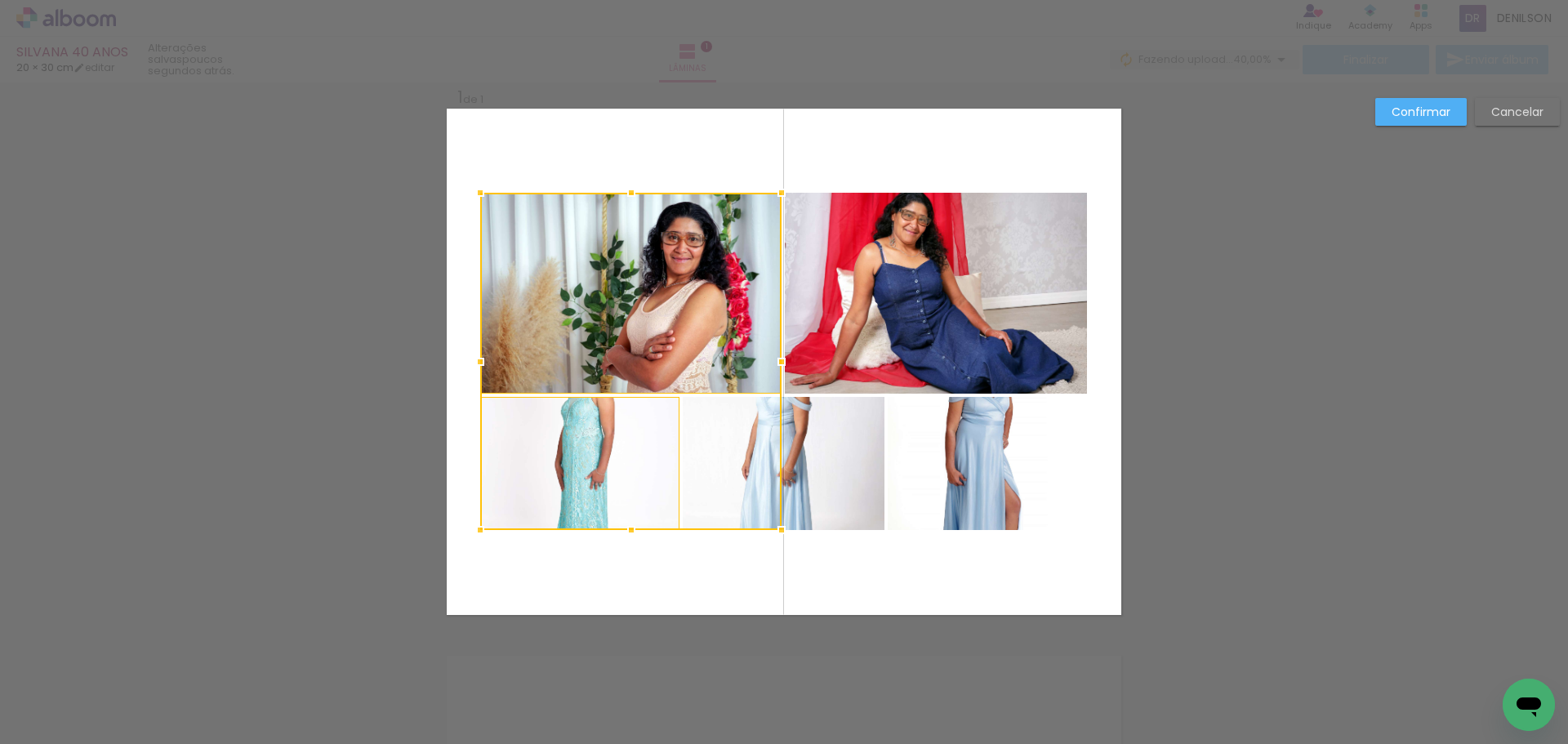 click at bounding box center (630, 361) 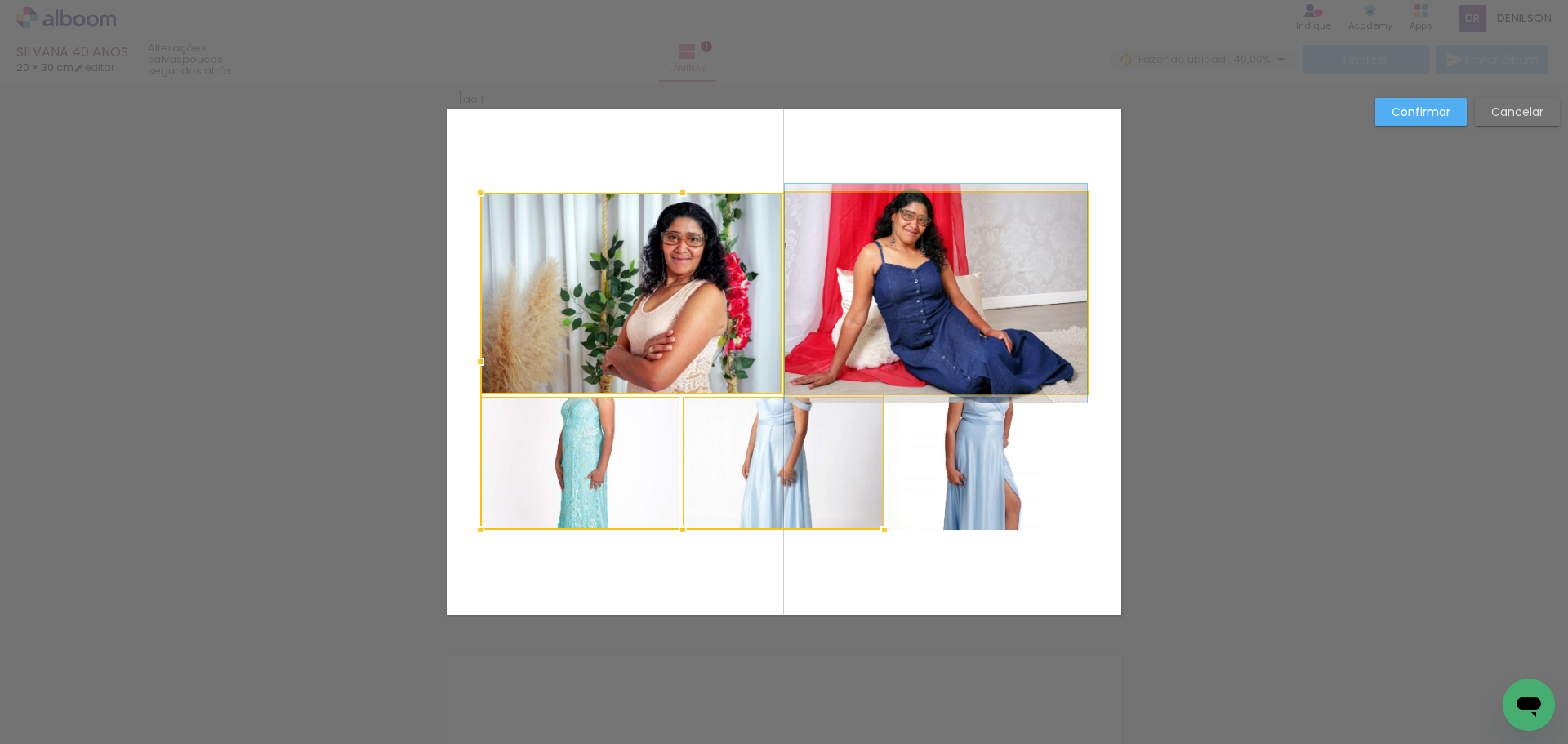 click 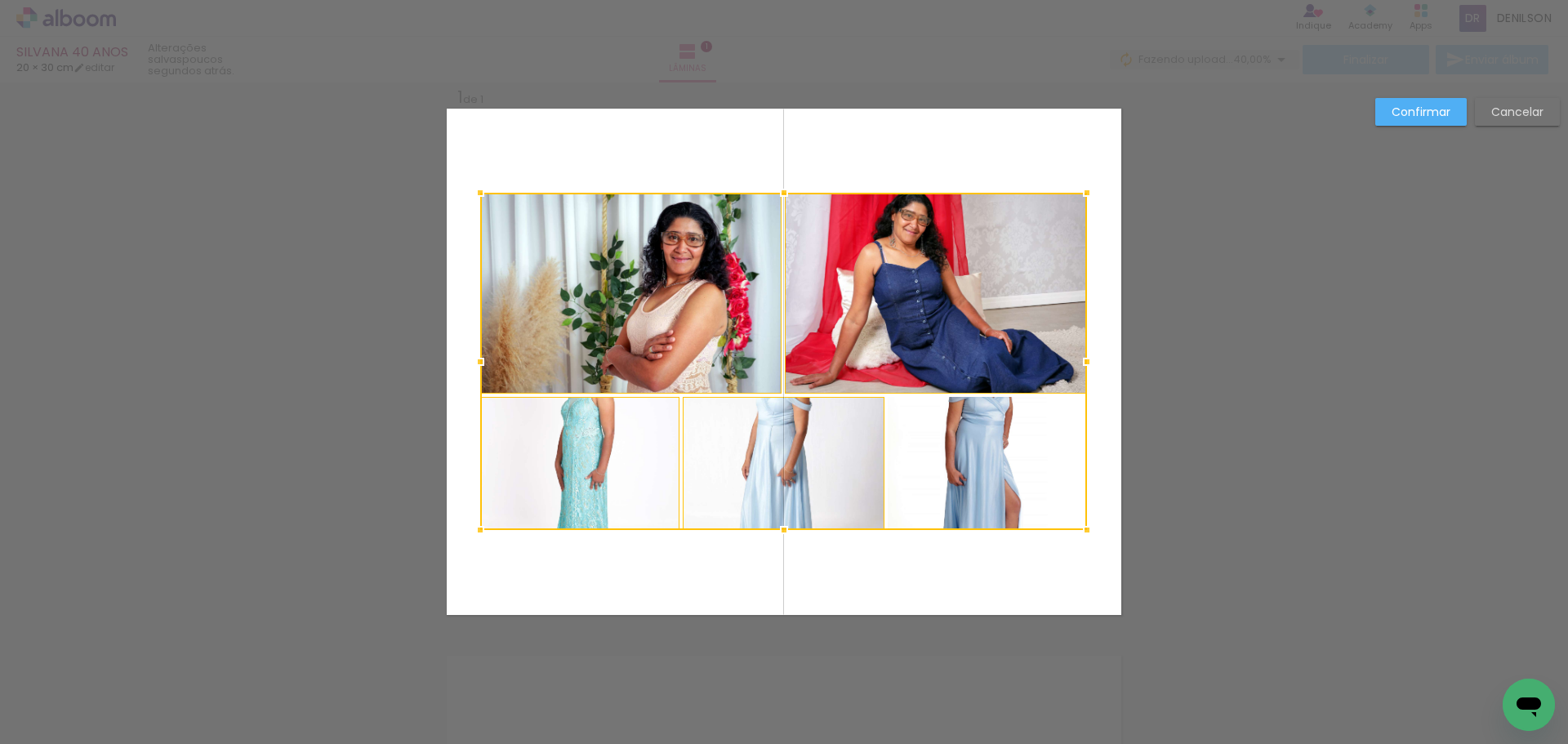 click at bounding box center (783, 361) 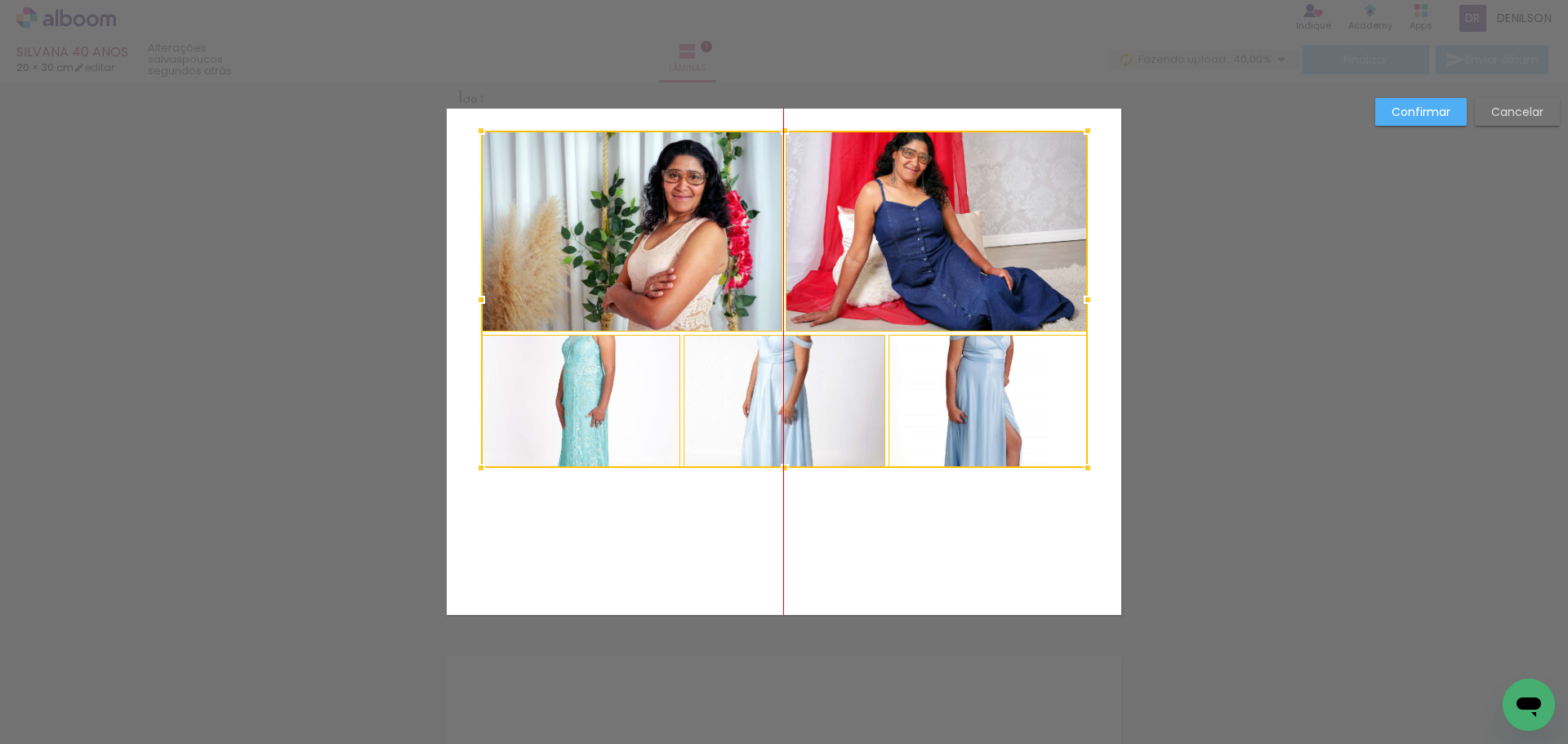 drag, startPoint x: 817, startPoint y: 465, endPoint x: 815, endPoint y: 403, distance: 62.03225 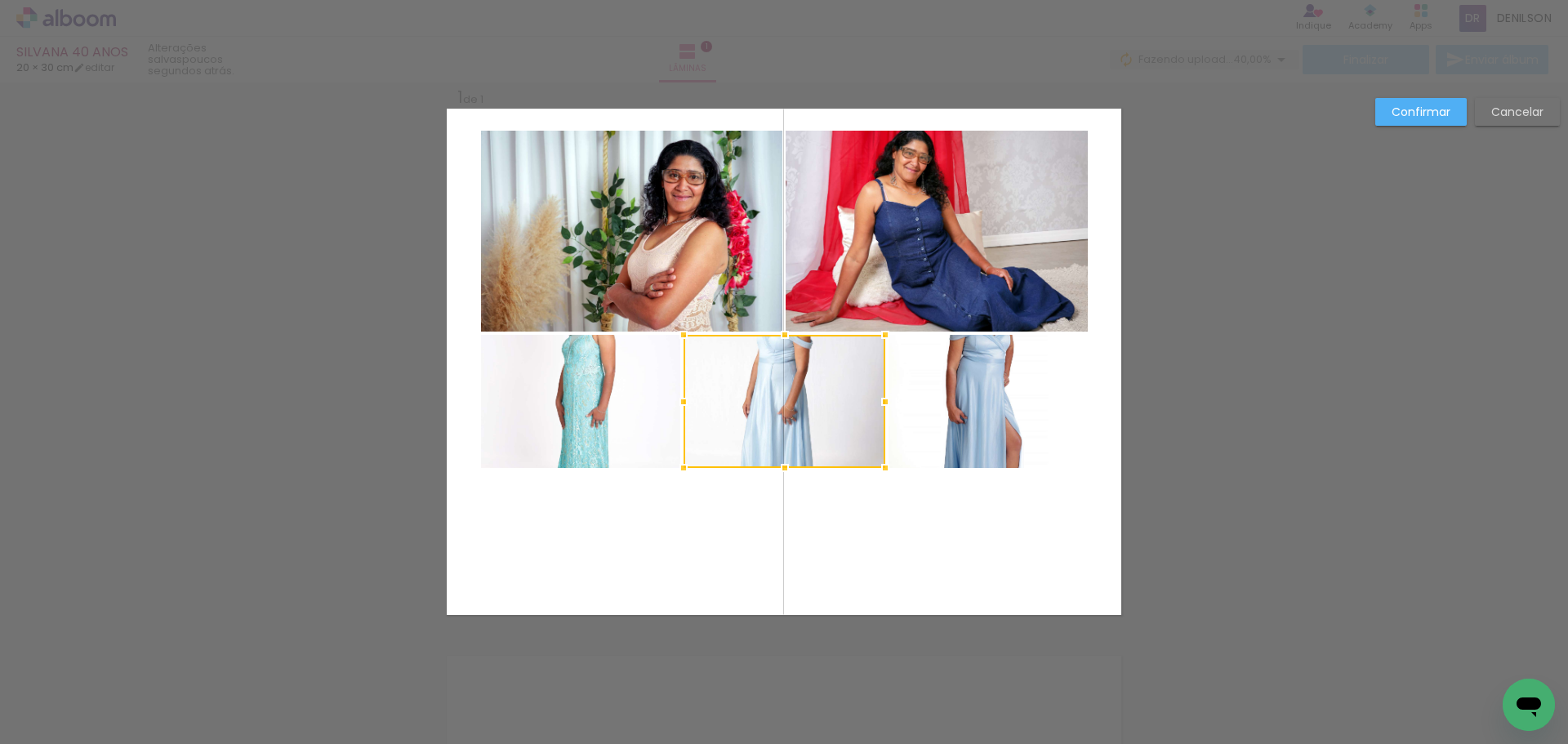 click 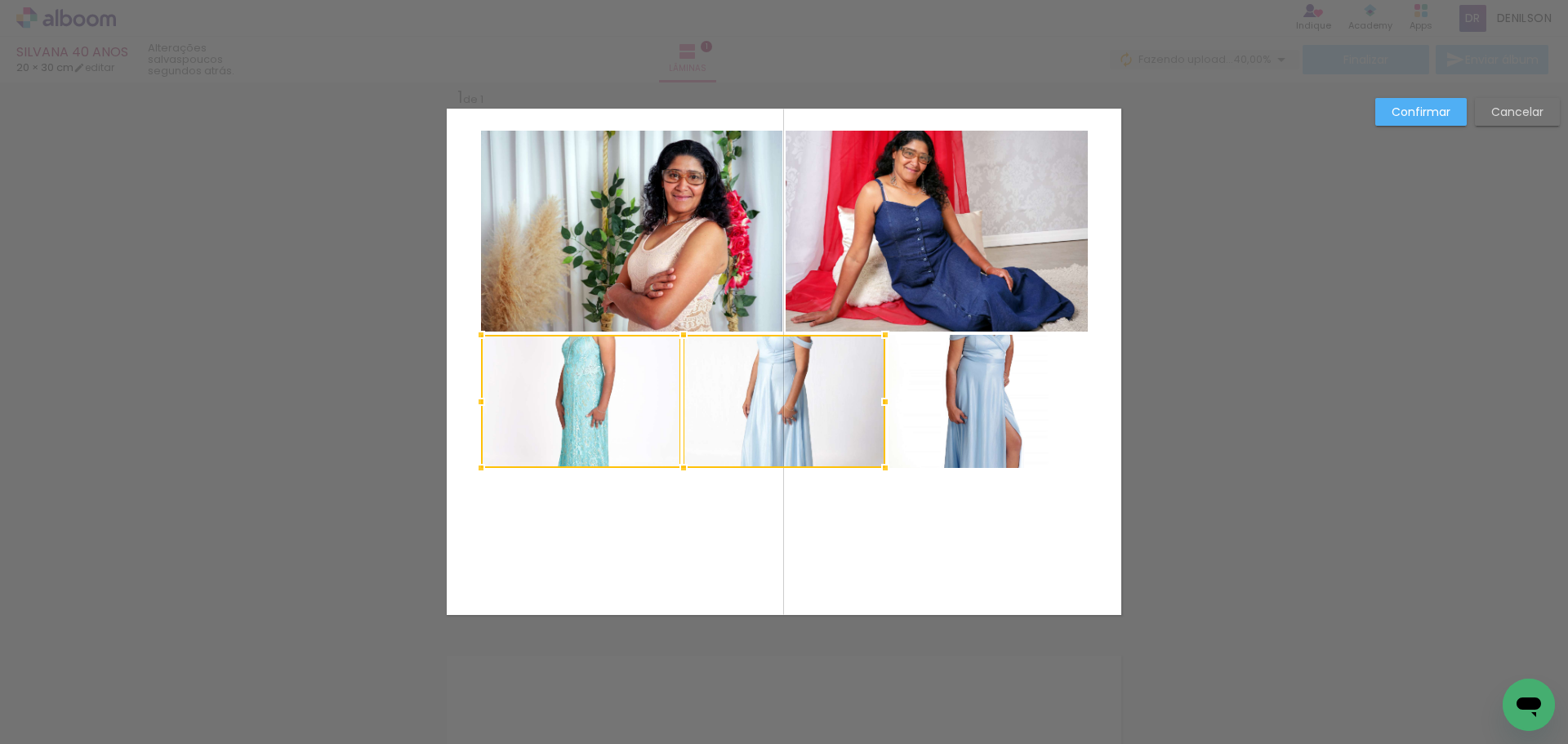 click 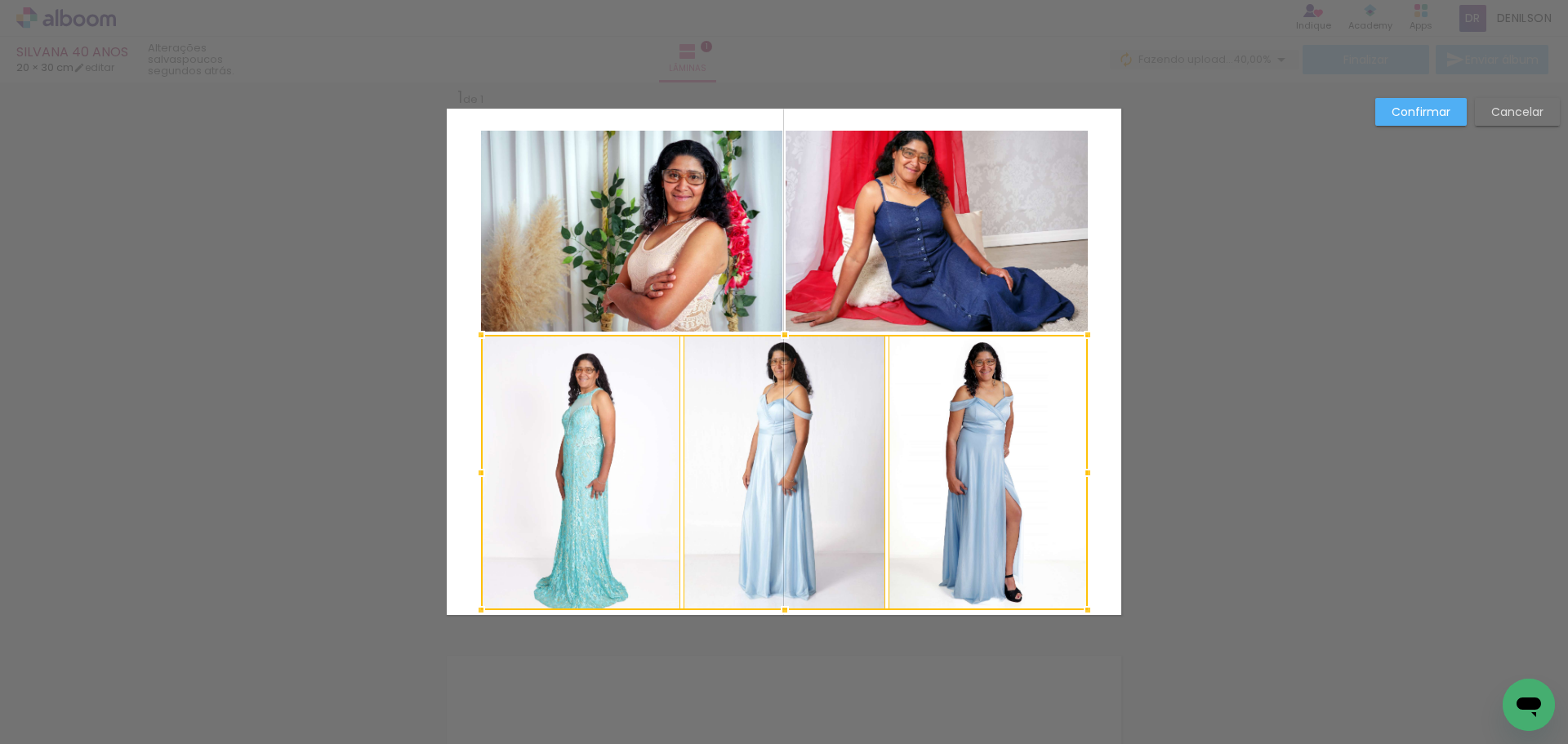 drag, startPoint x: 777, startPoint y: 463, endPoint x: 773, endPoint y: 605, distance: 142.05633 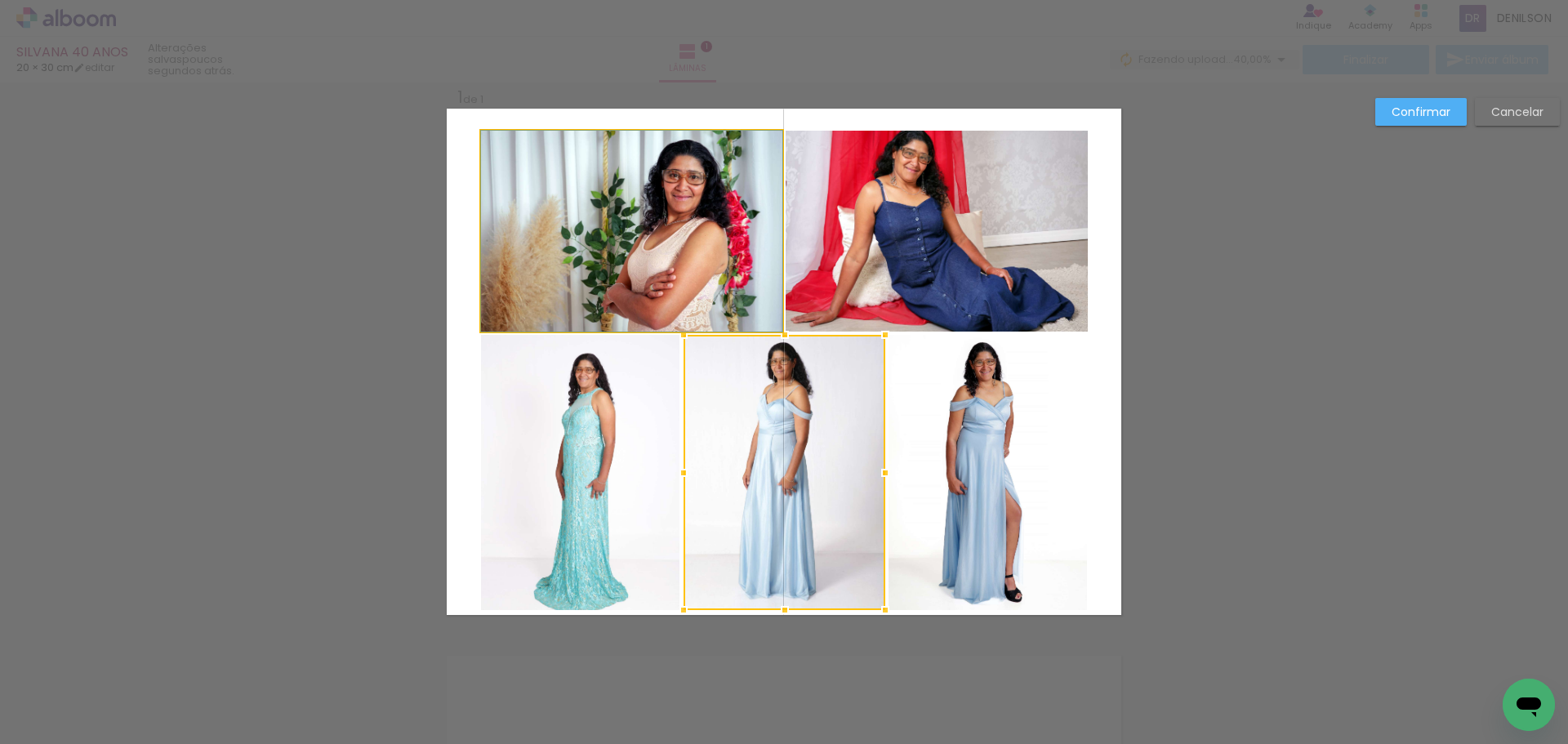 click 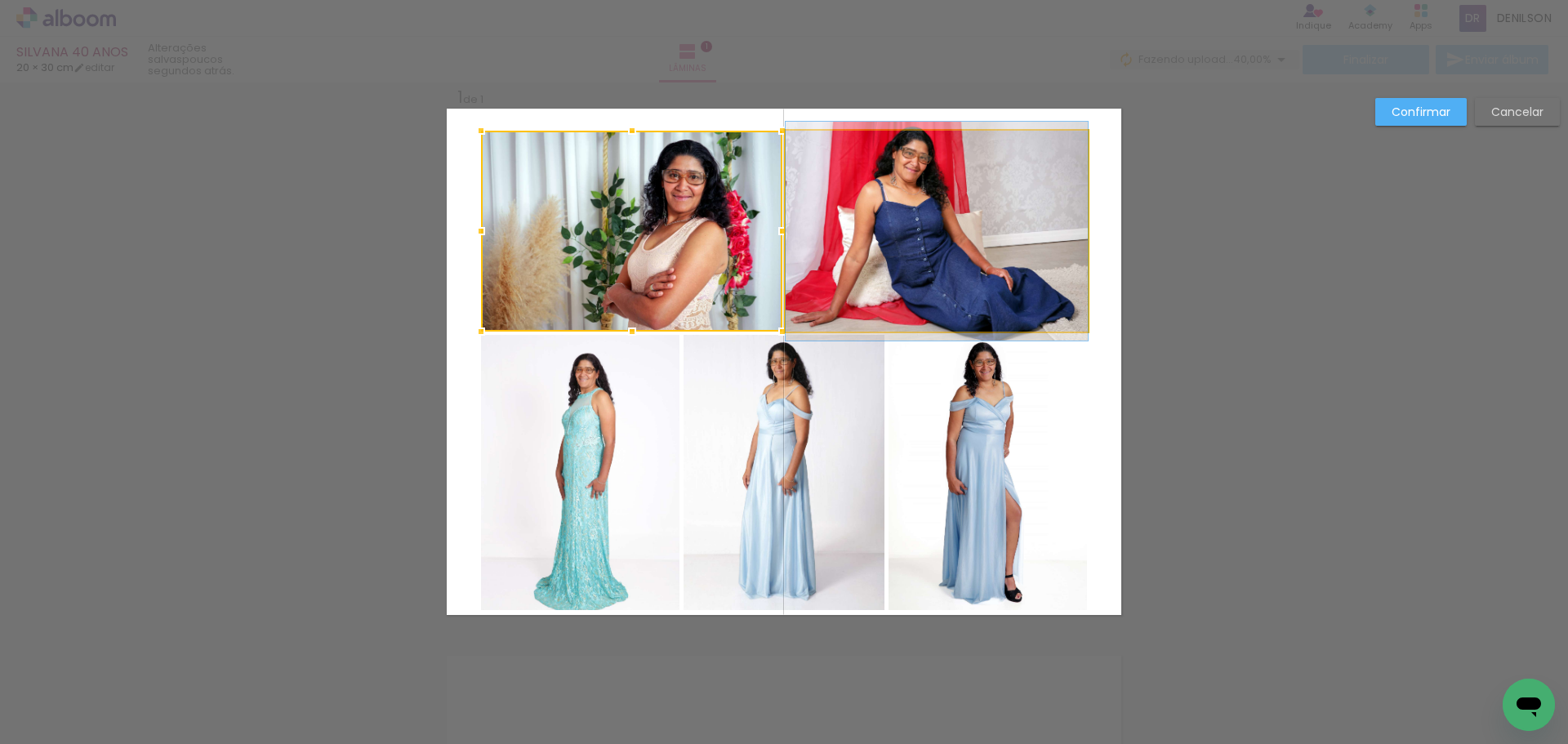 click 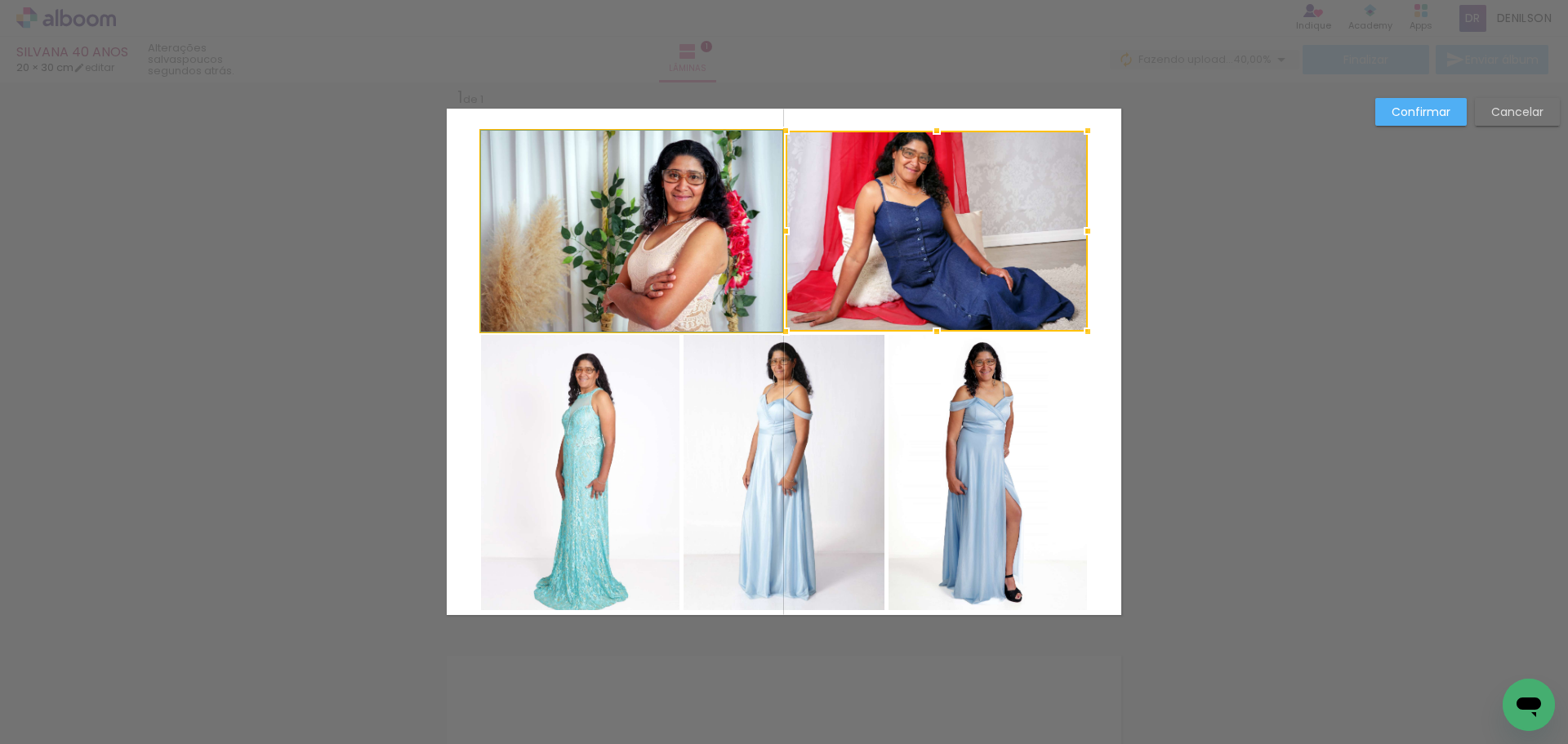 click 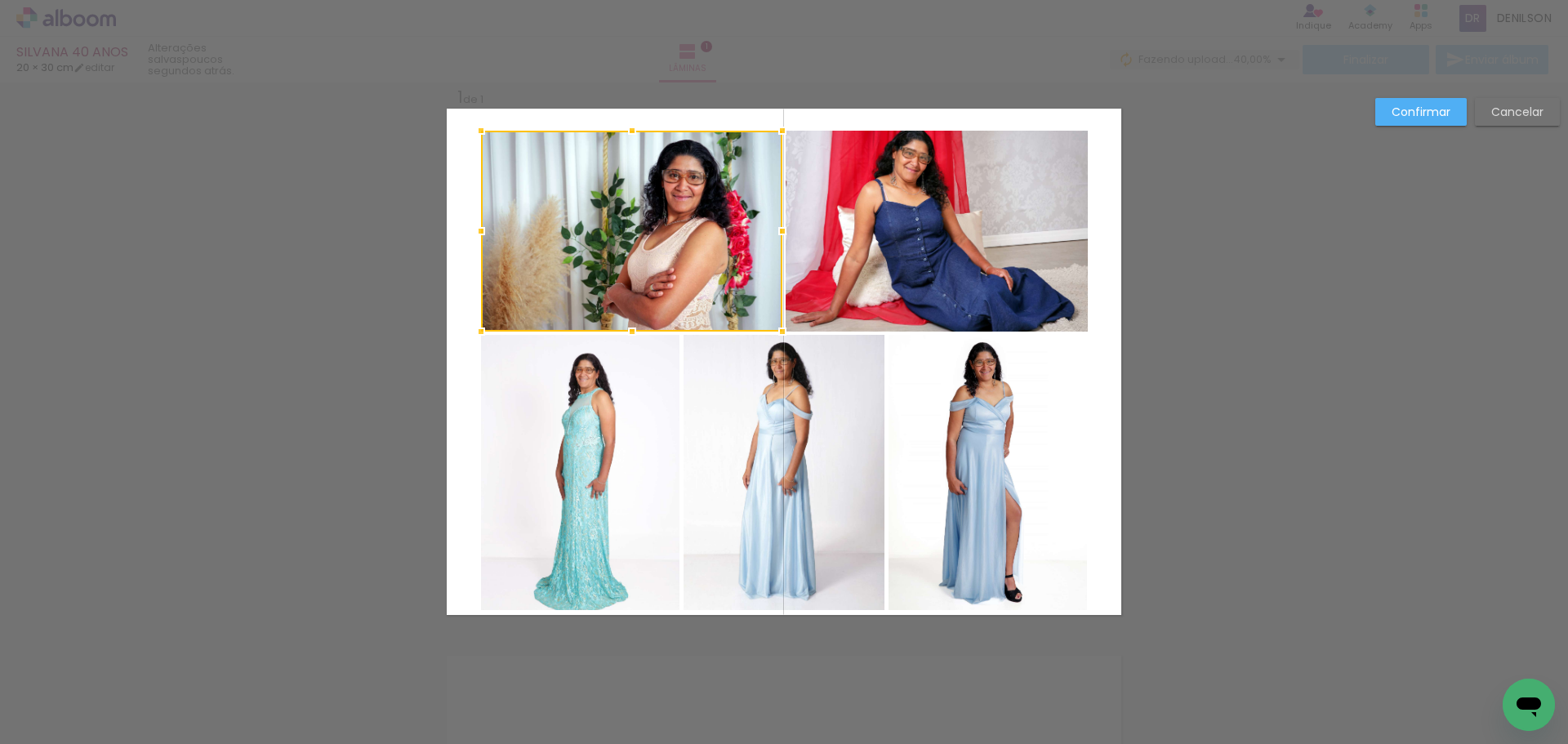 click at bounding box center [631, 231] 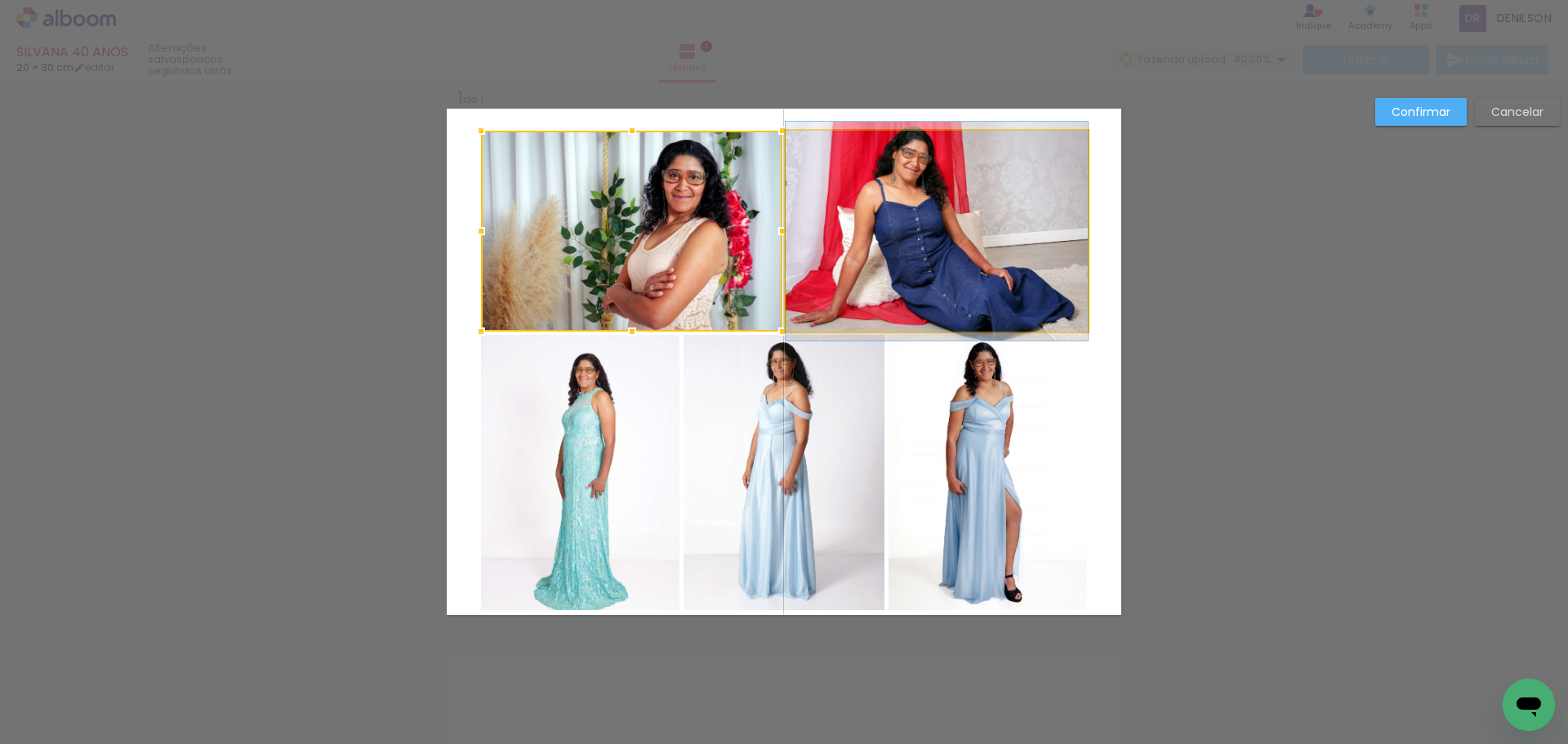 click 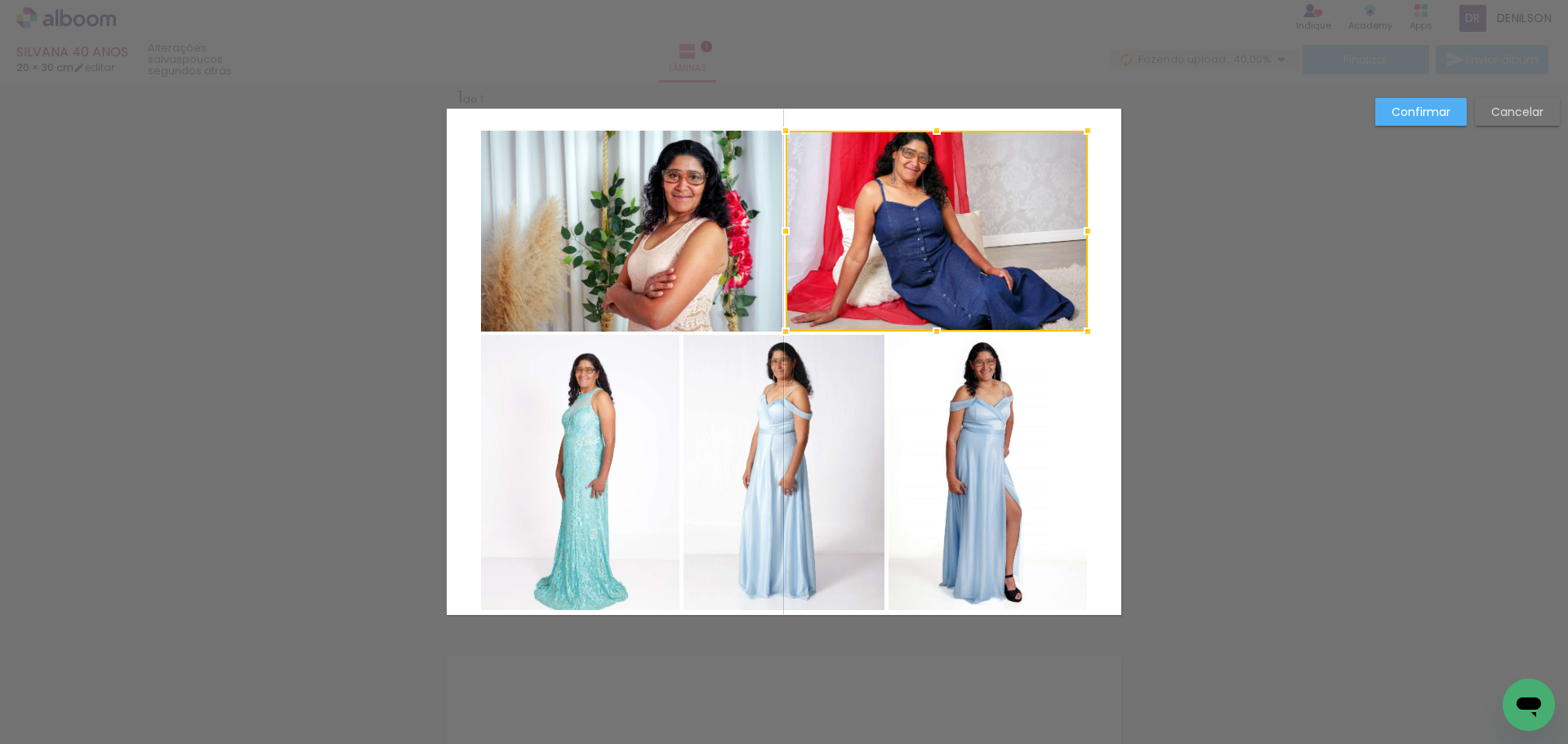 click on "Confirmar" at bounding box center [1421, 112] 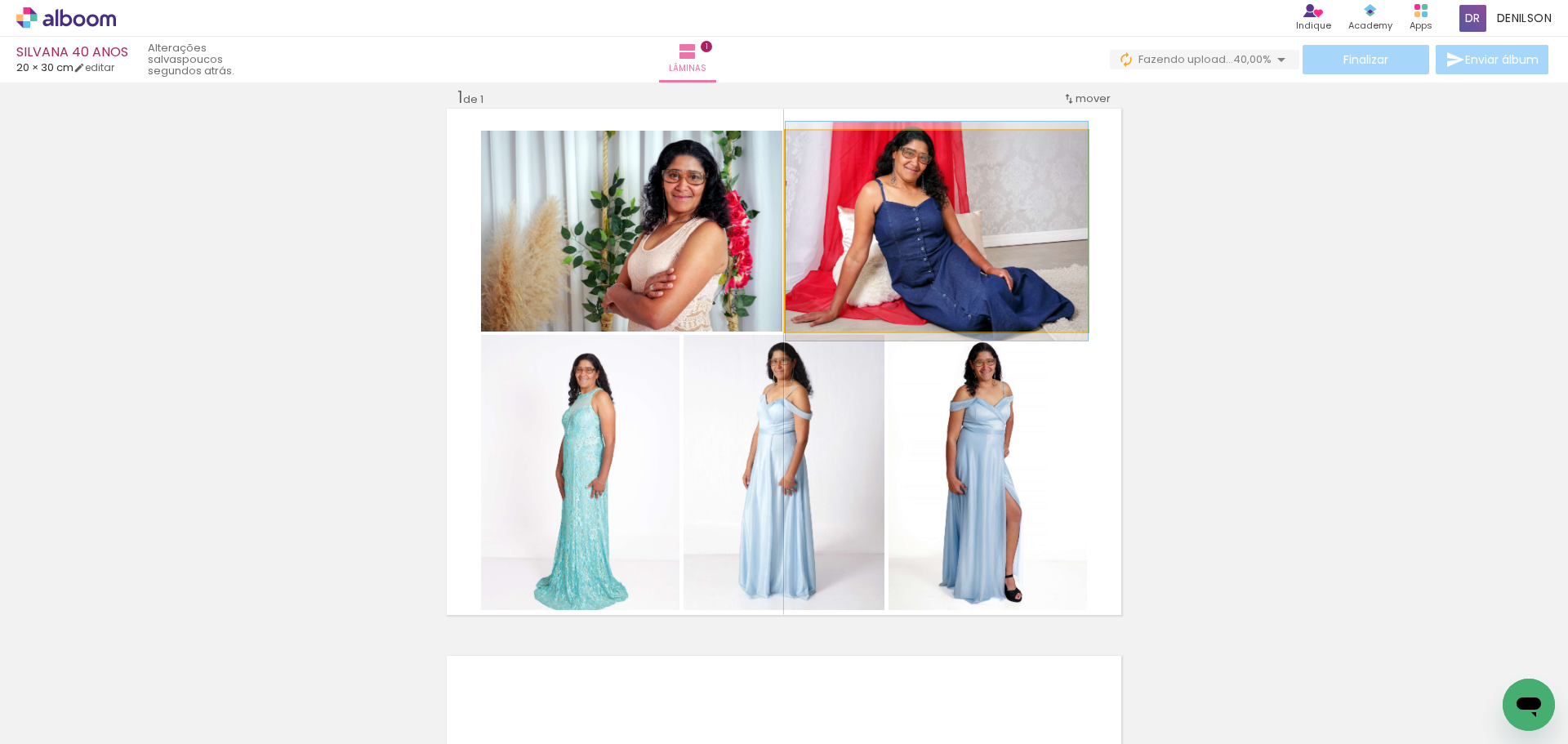 click 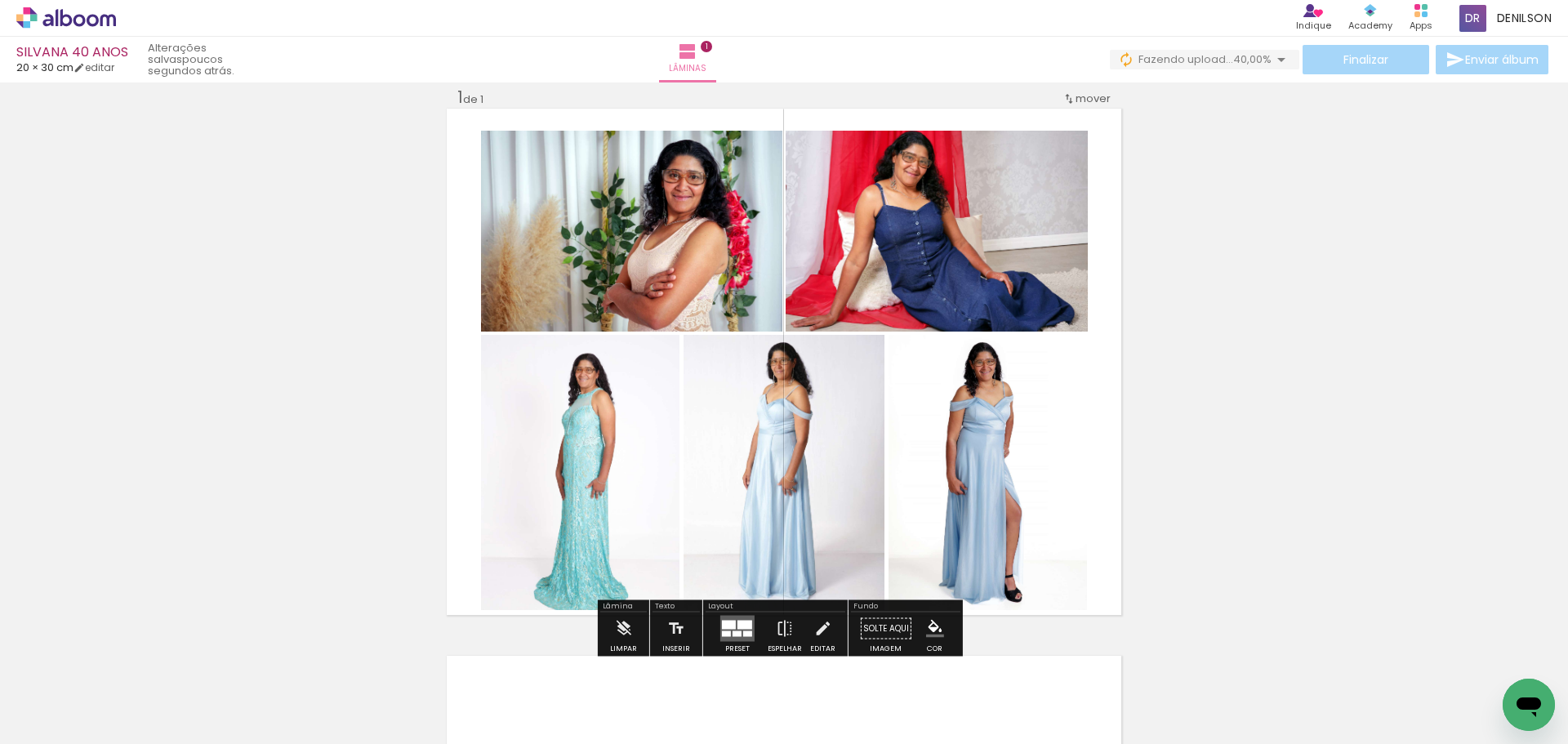 click 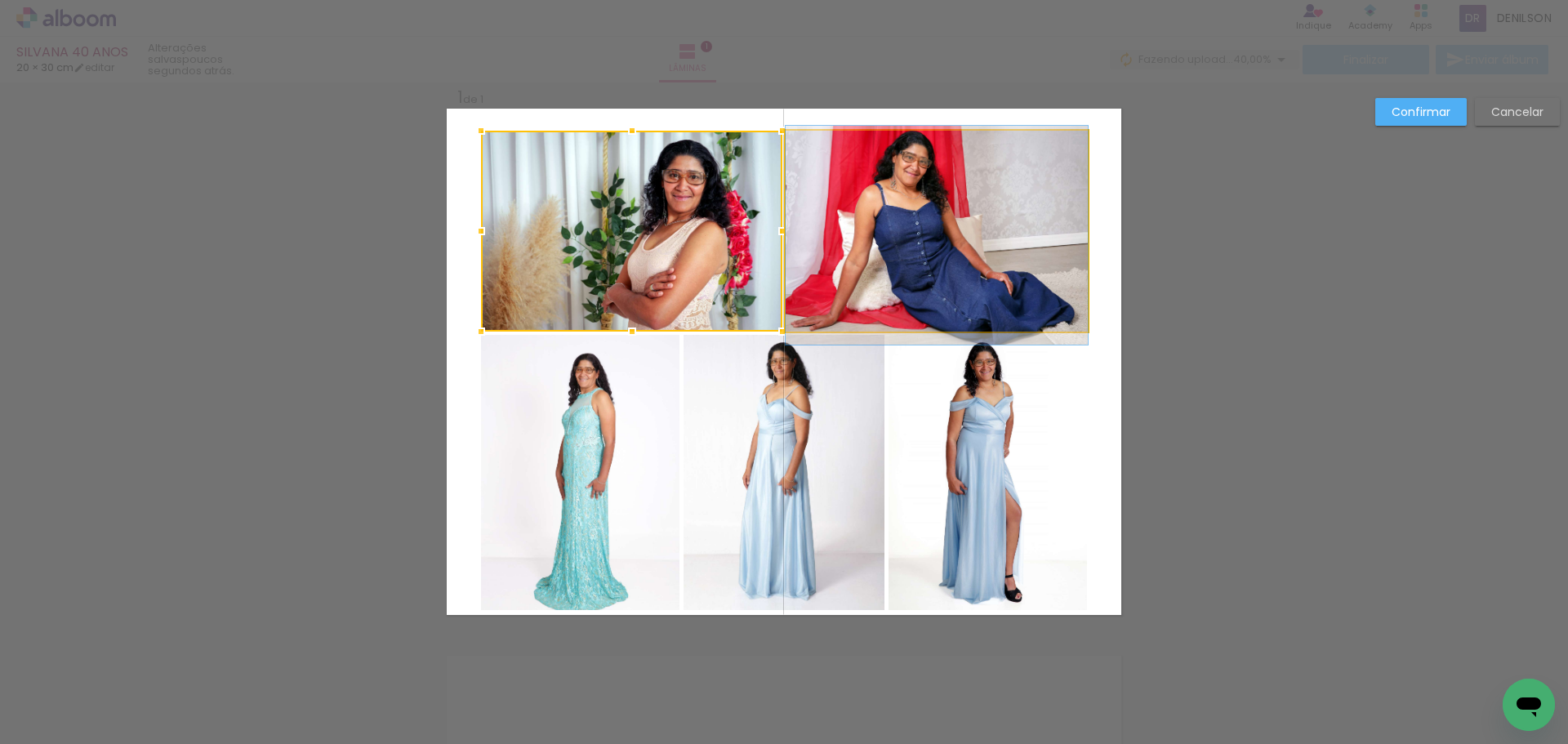 click 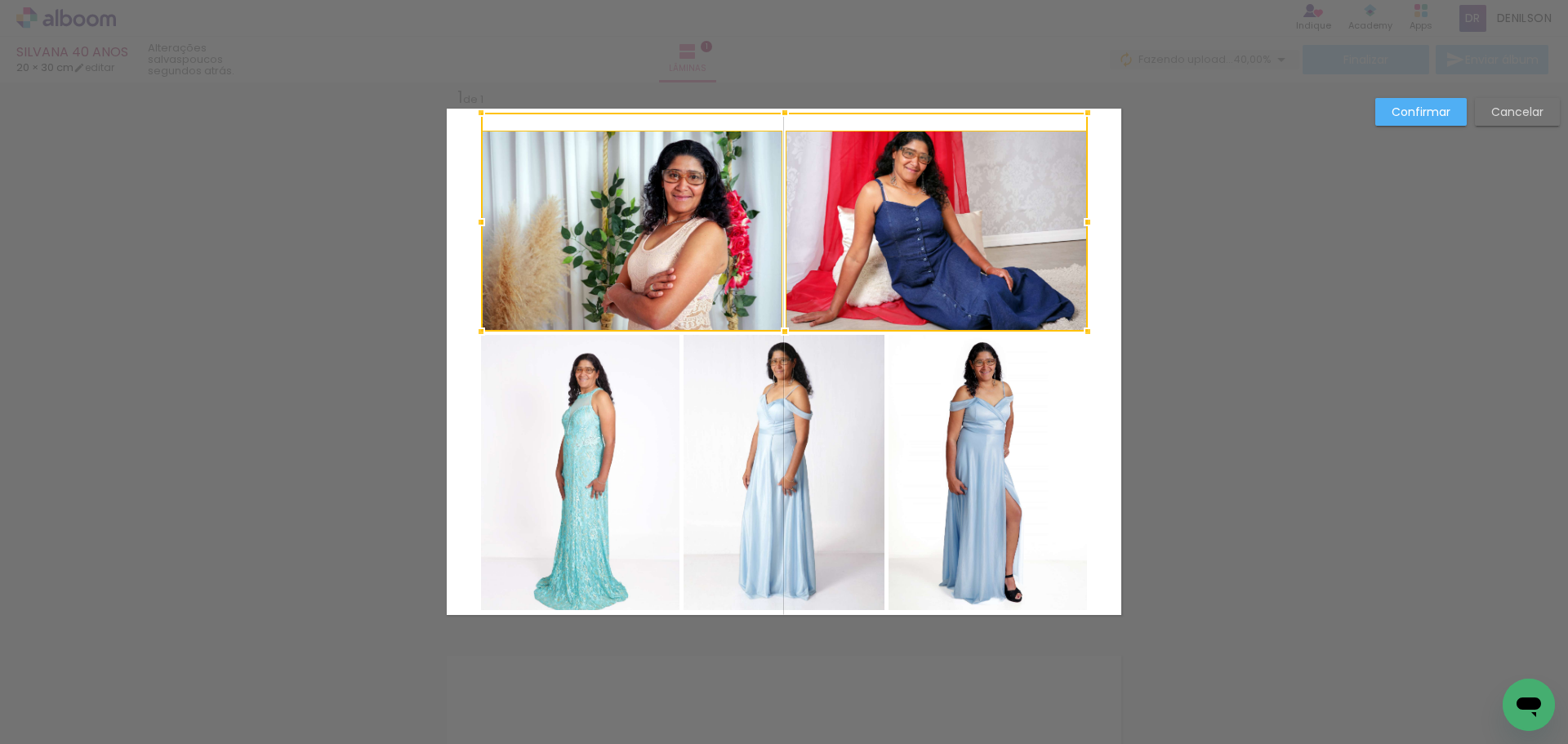 drag, startPoint x: 778, startPoint y: 128, endPoint x: 782, endPoint y: 110, distance: 18.439089 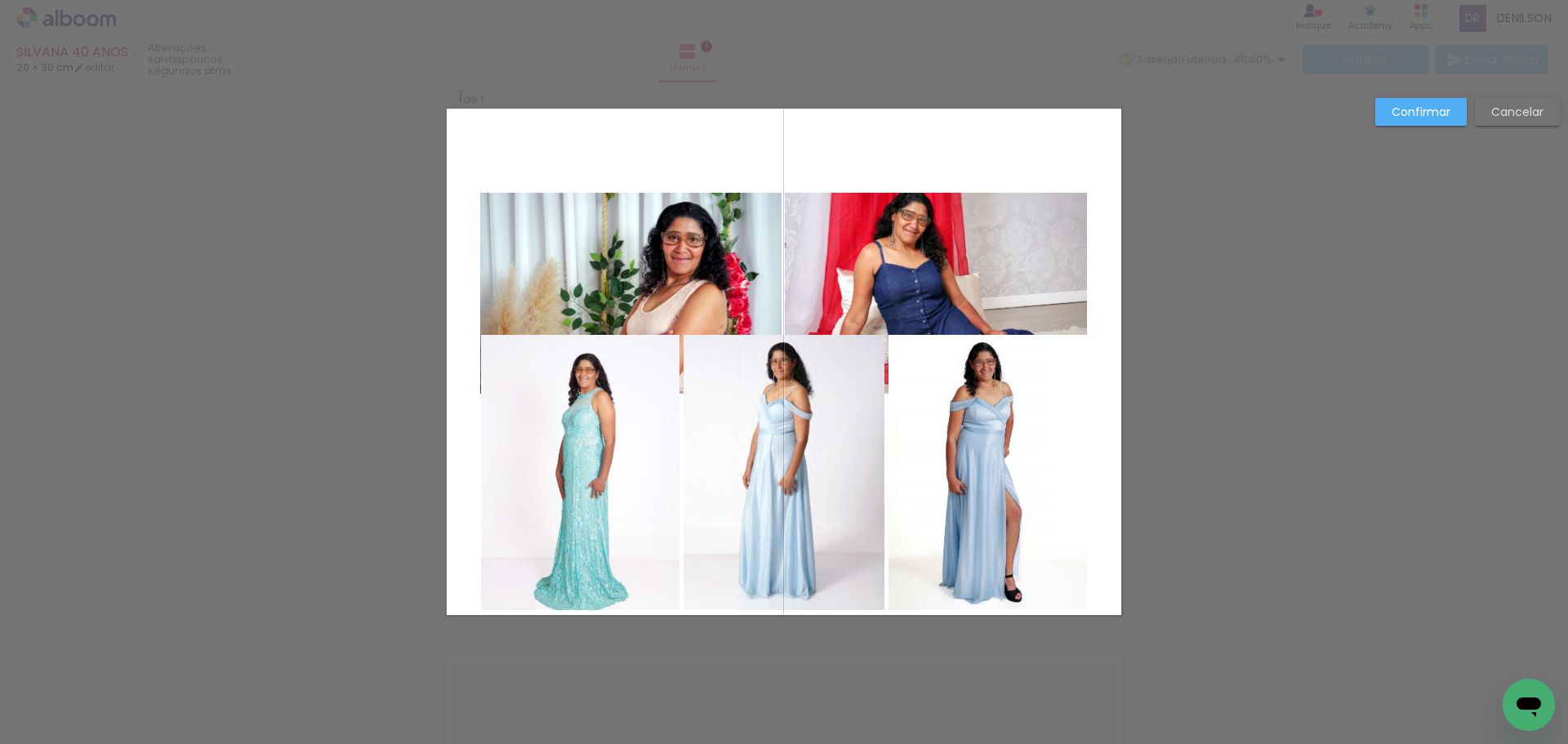 click on "Confirmar" at bounding box center [1421, 112] 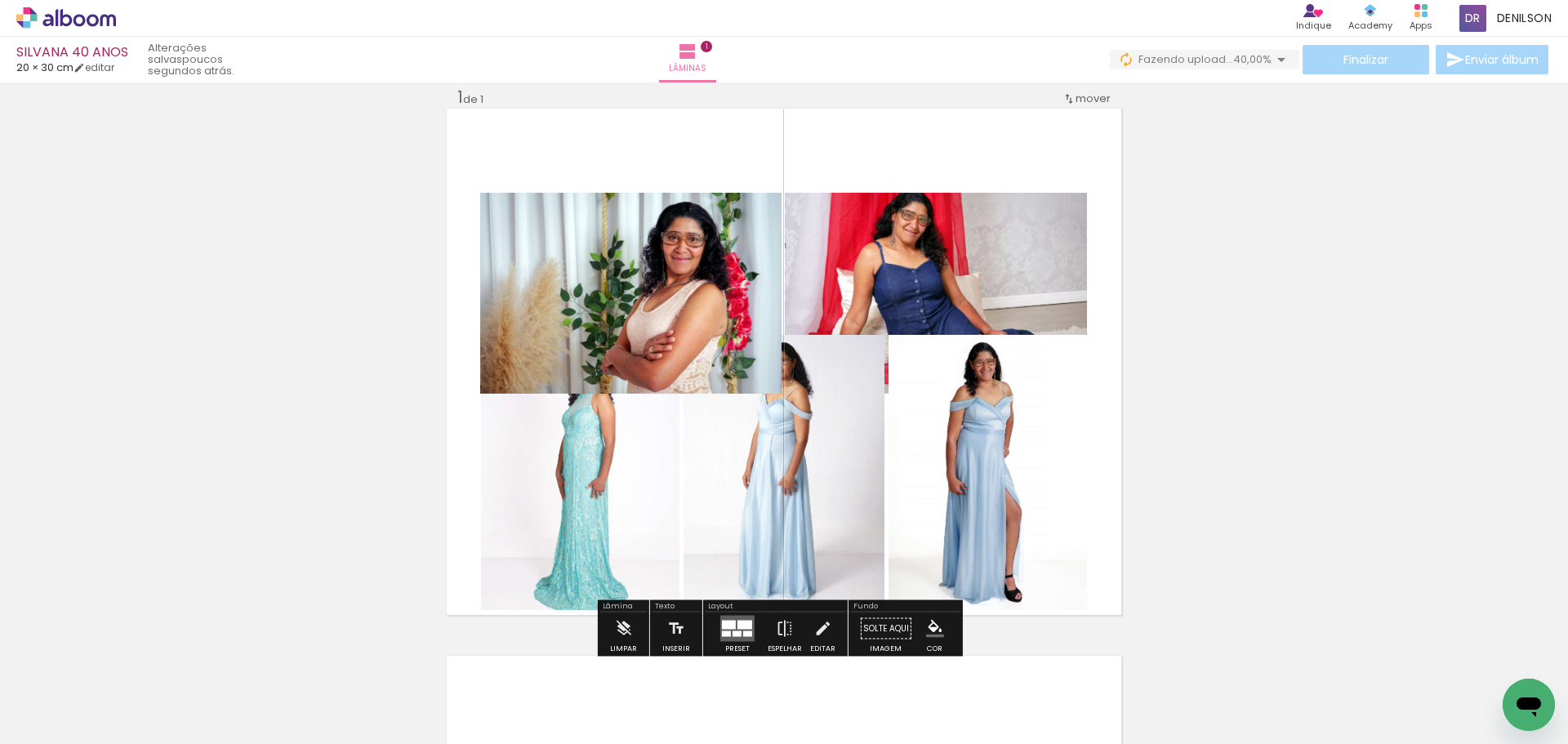 click 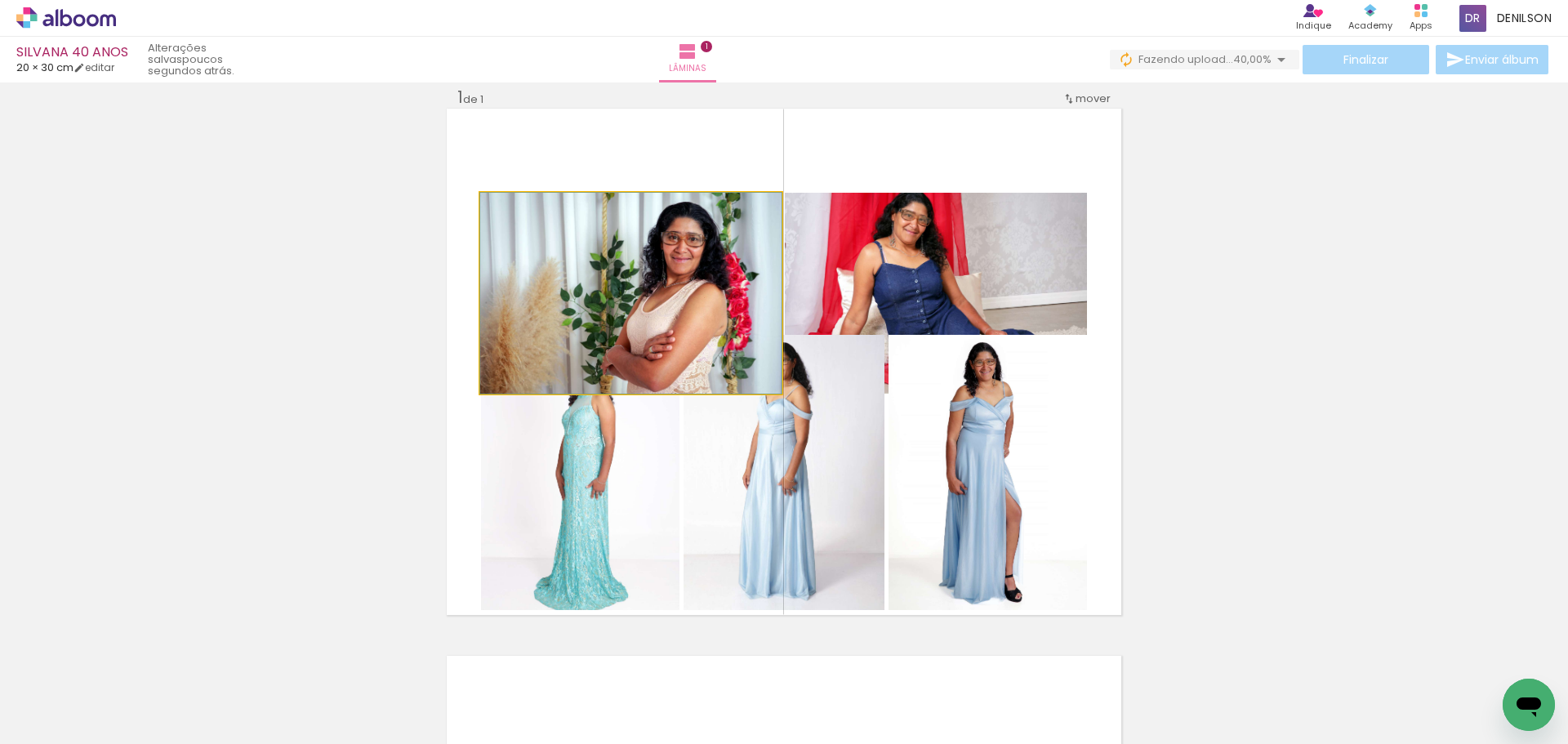 click 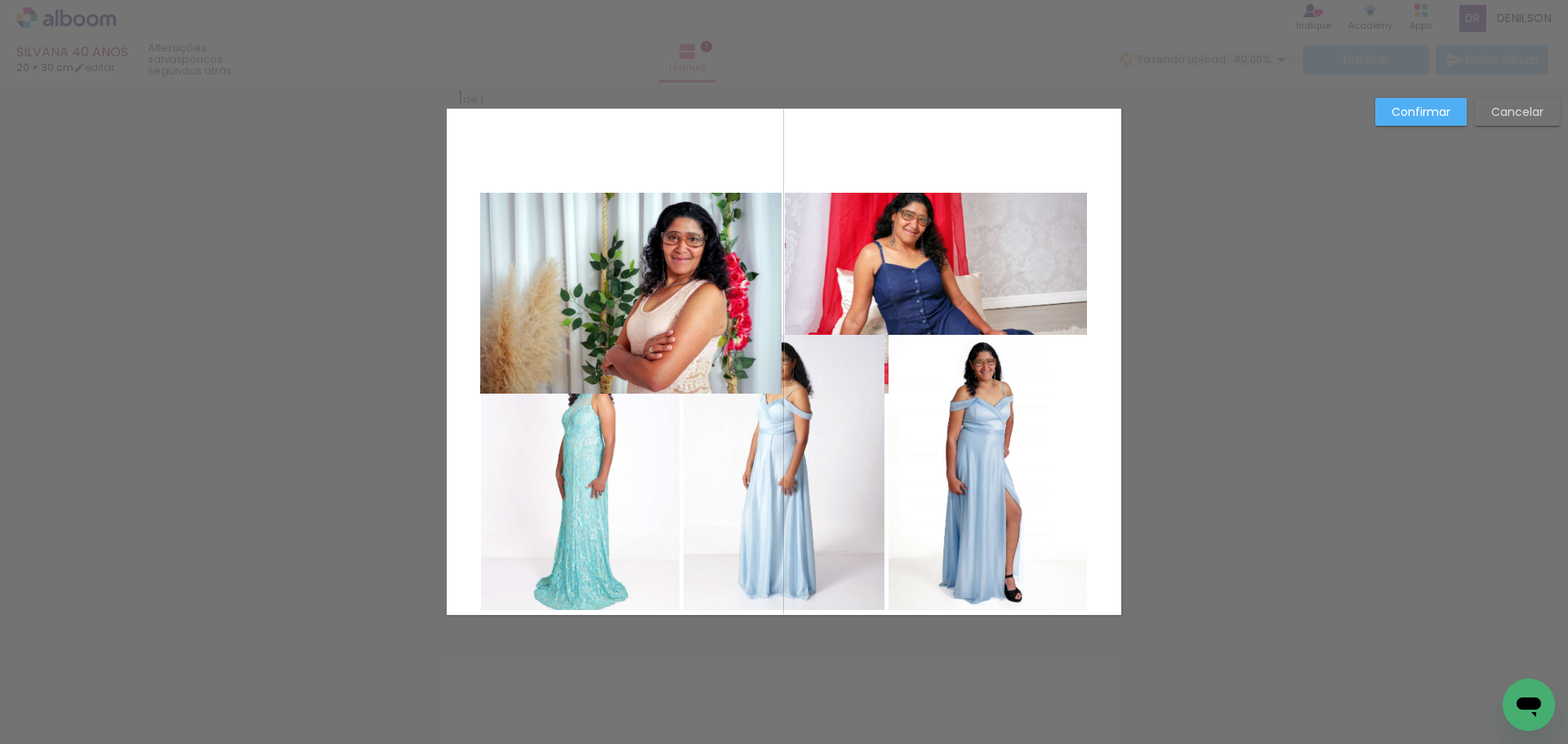 click 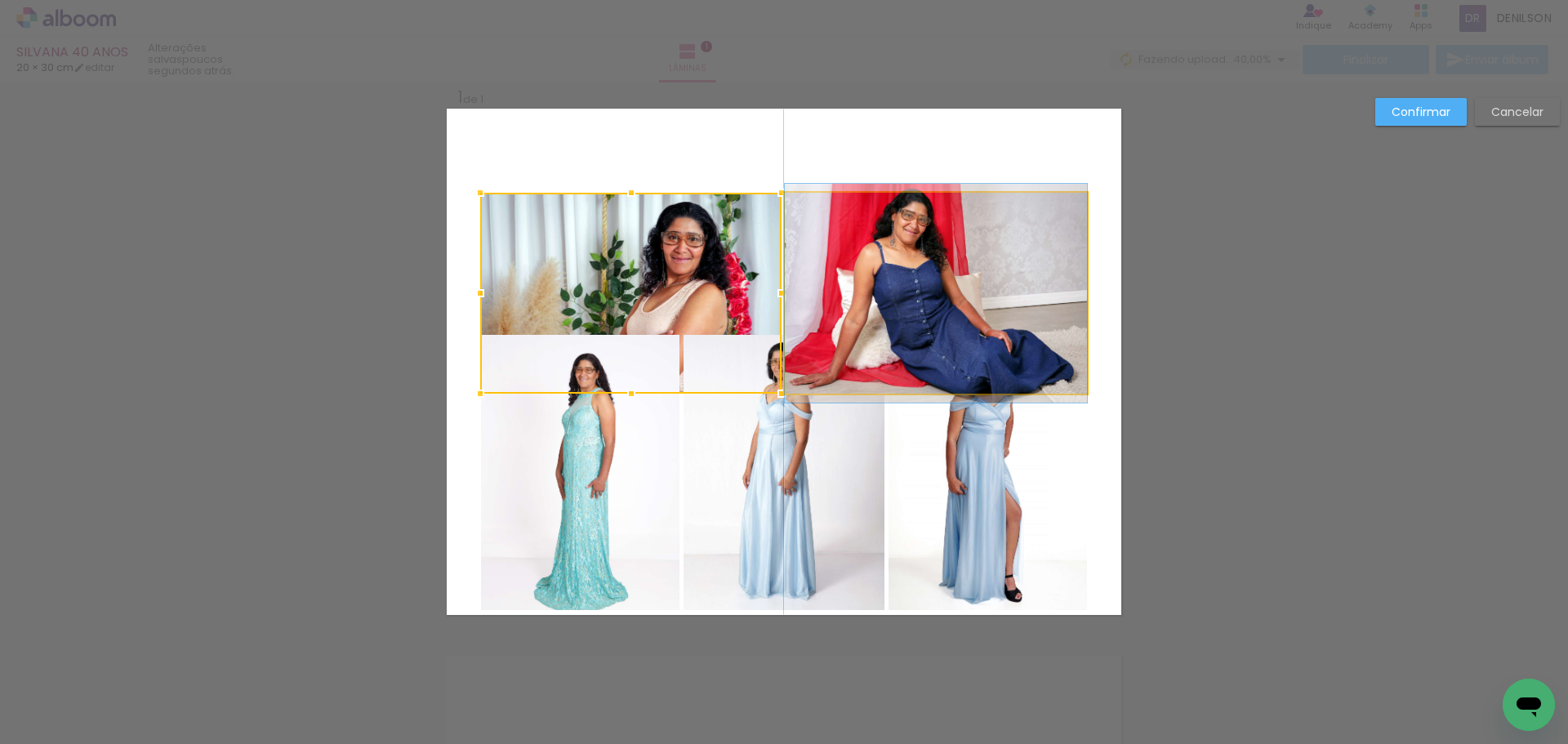 click 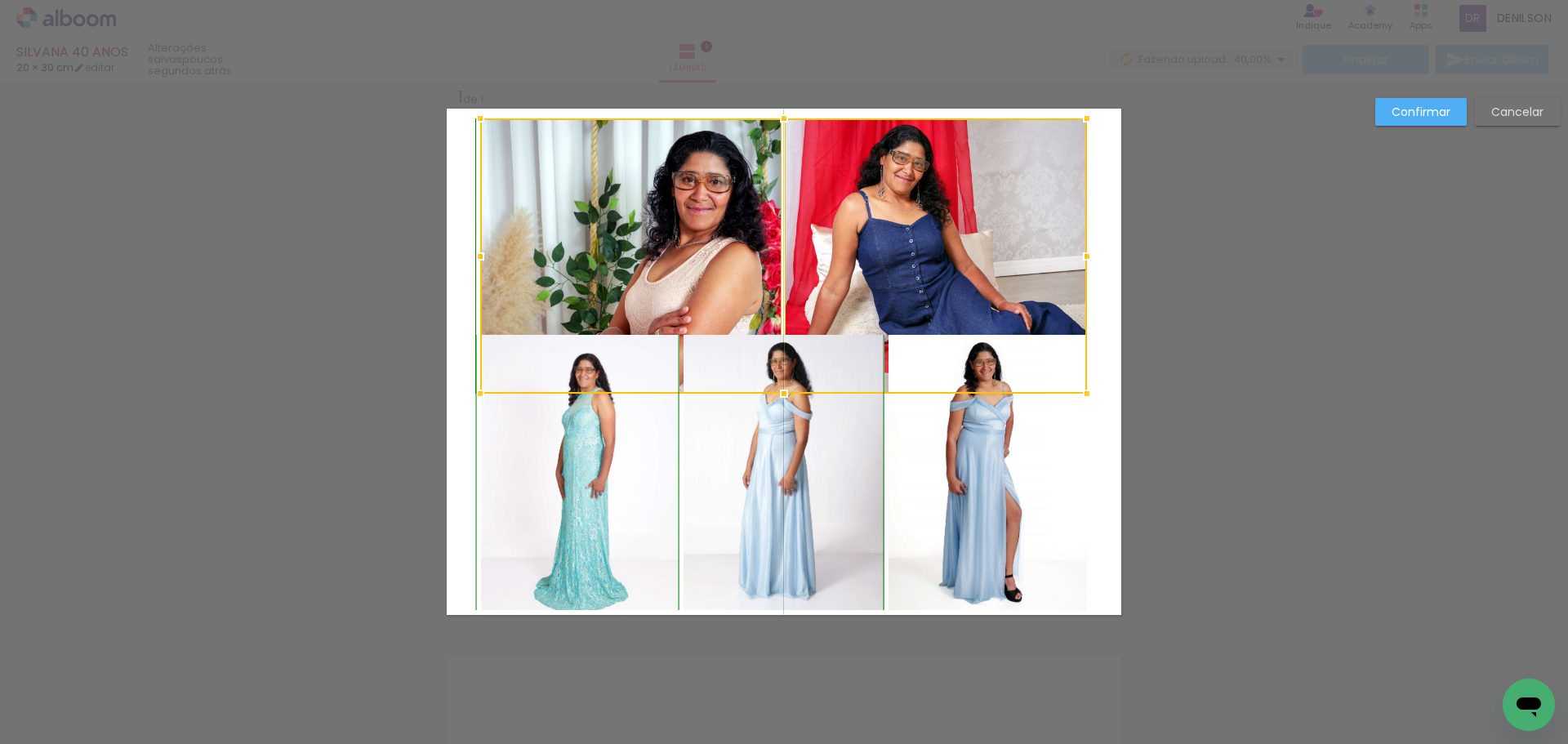 drag, startPoint x: 776, startPoint y: 188, endPoint x: 779, endPoint y: 117, distance: 71.0634 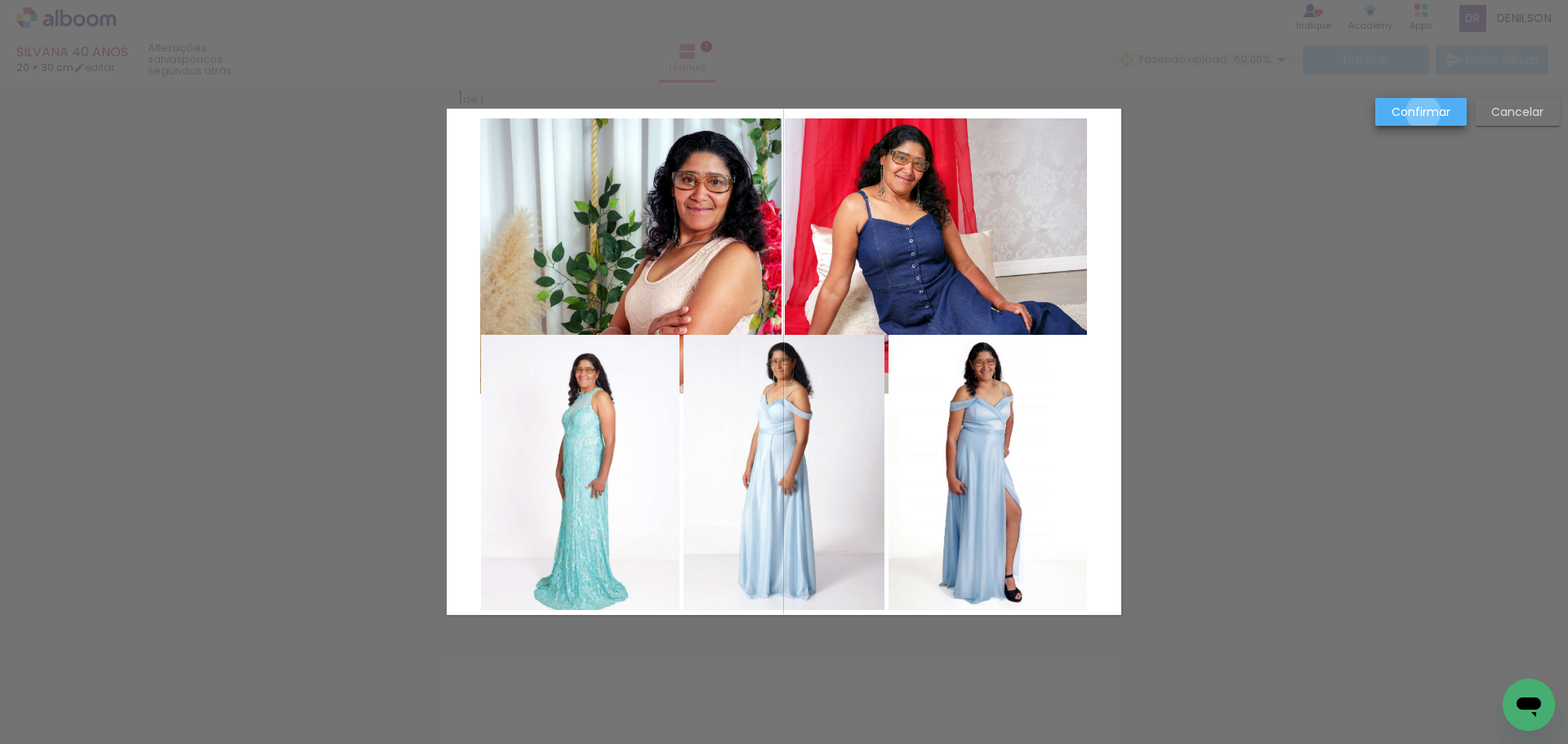 click on "Confirmar" at bounding box center [0, 0] 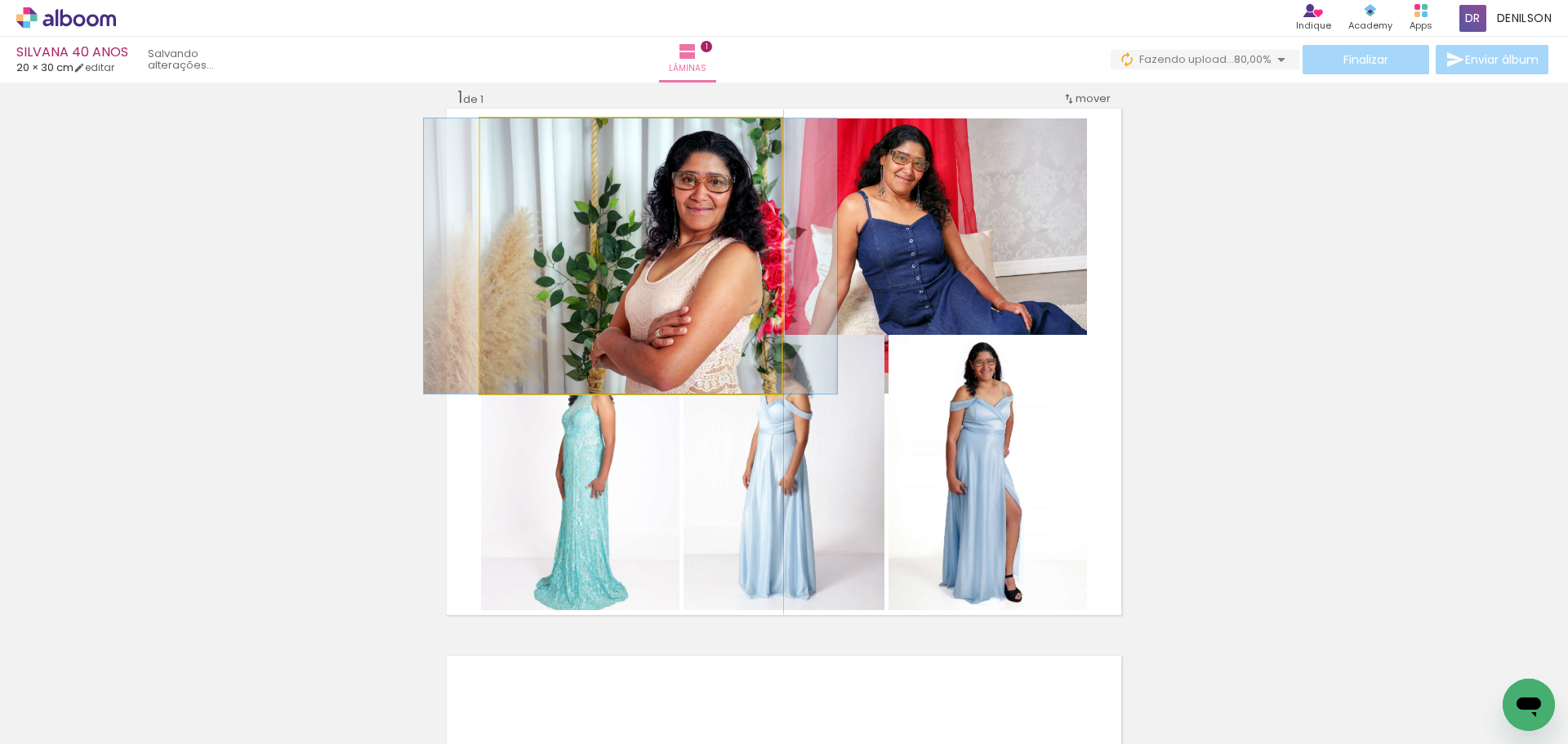 click 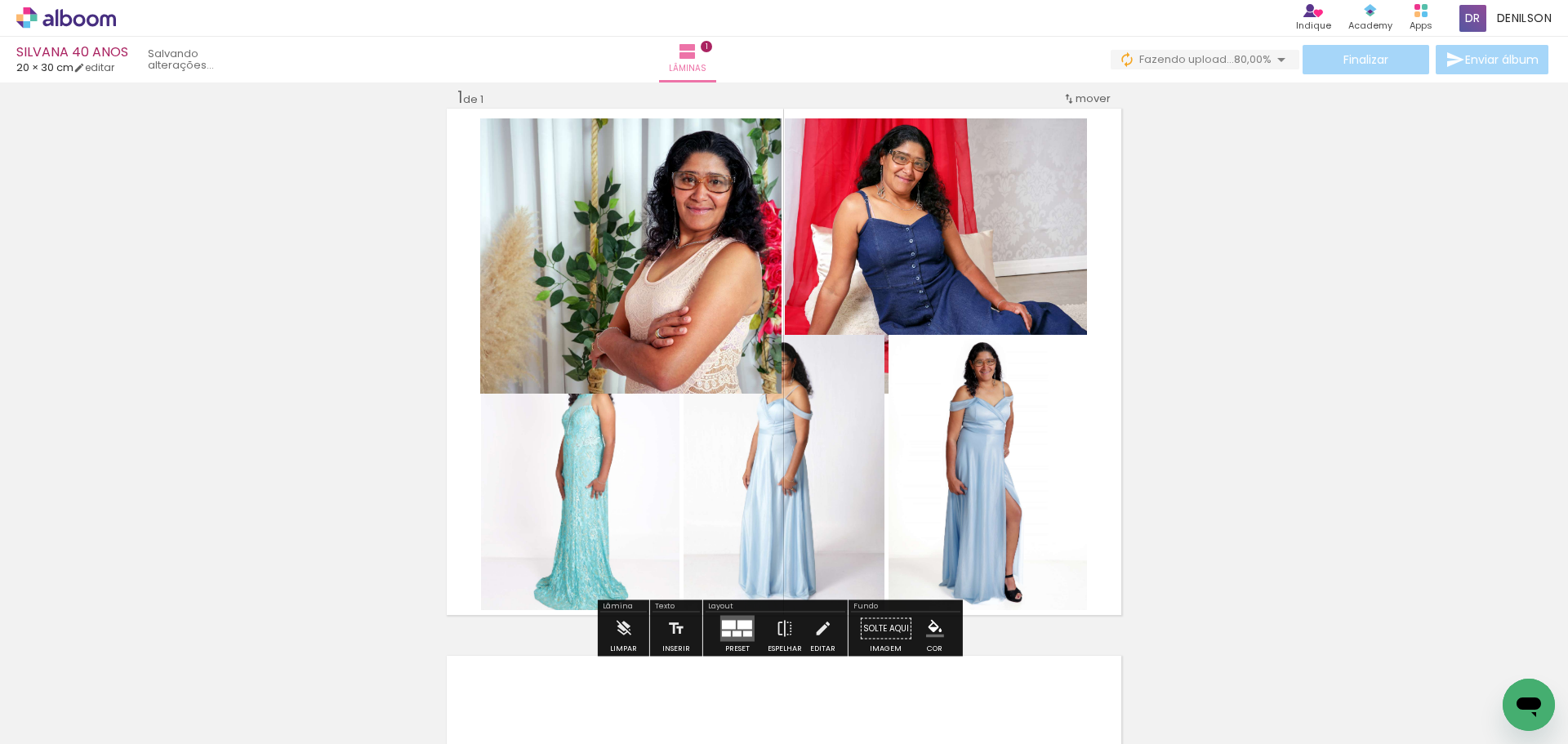 click 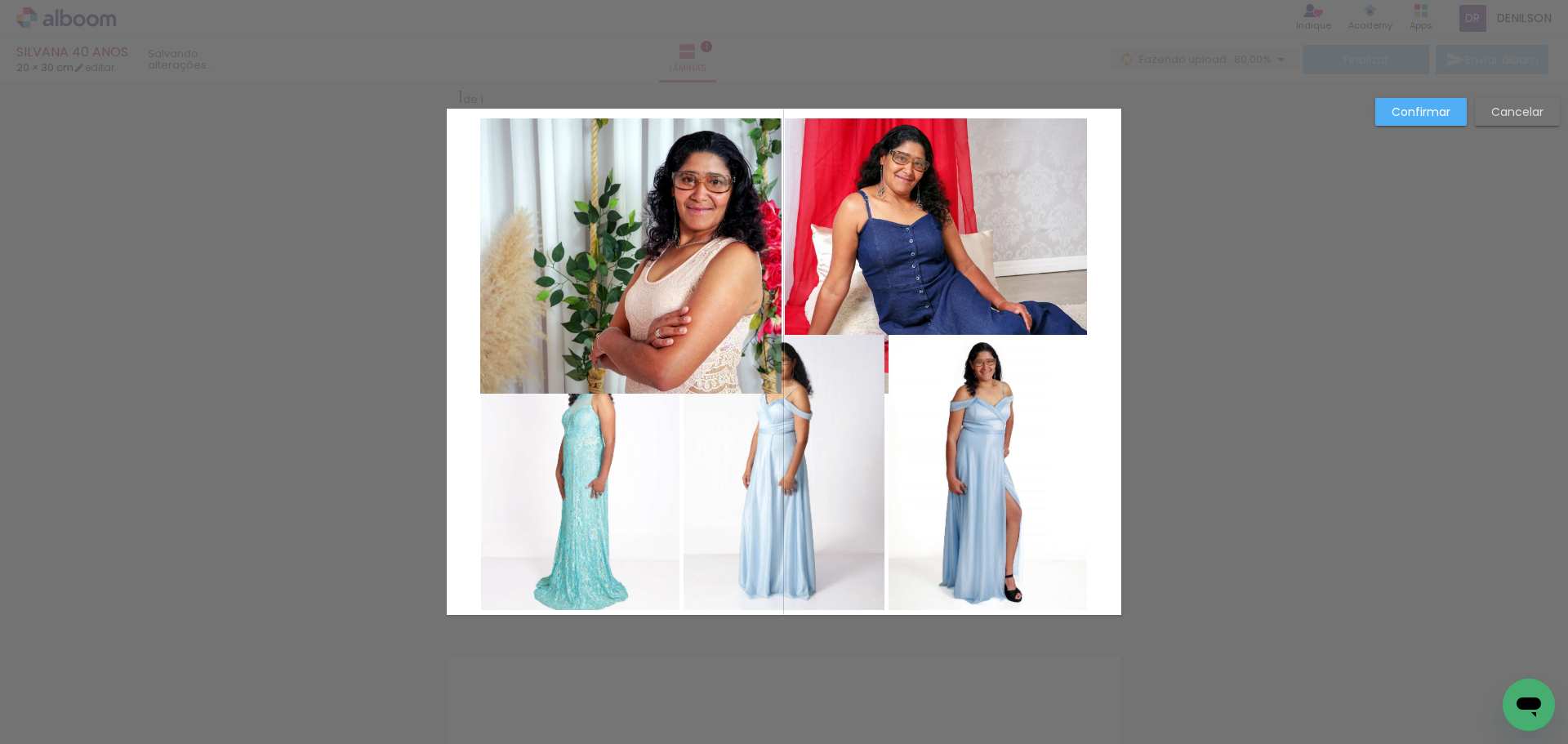 click 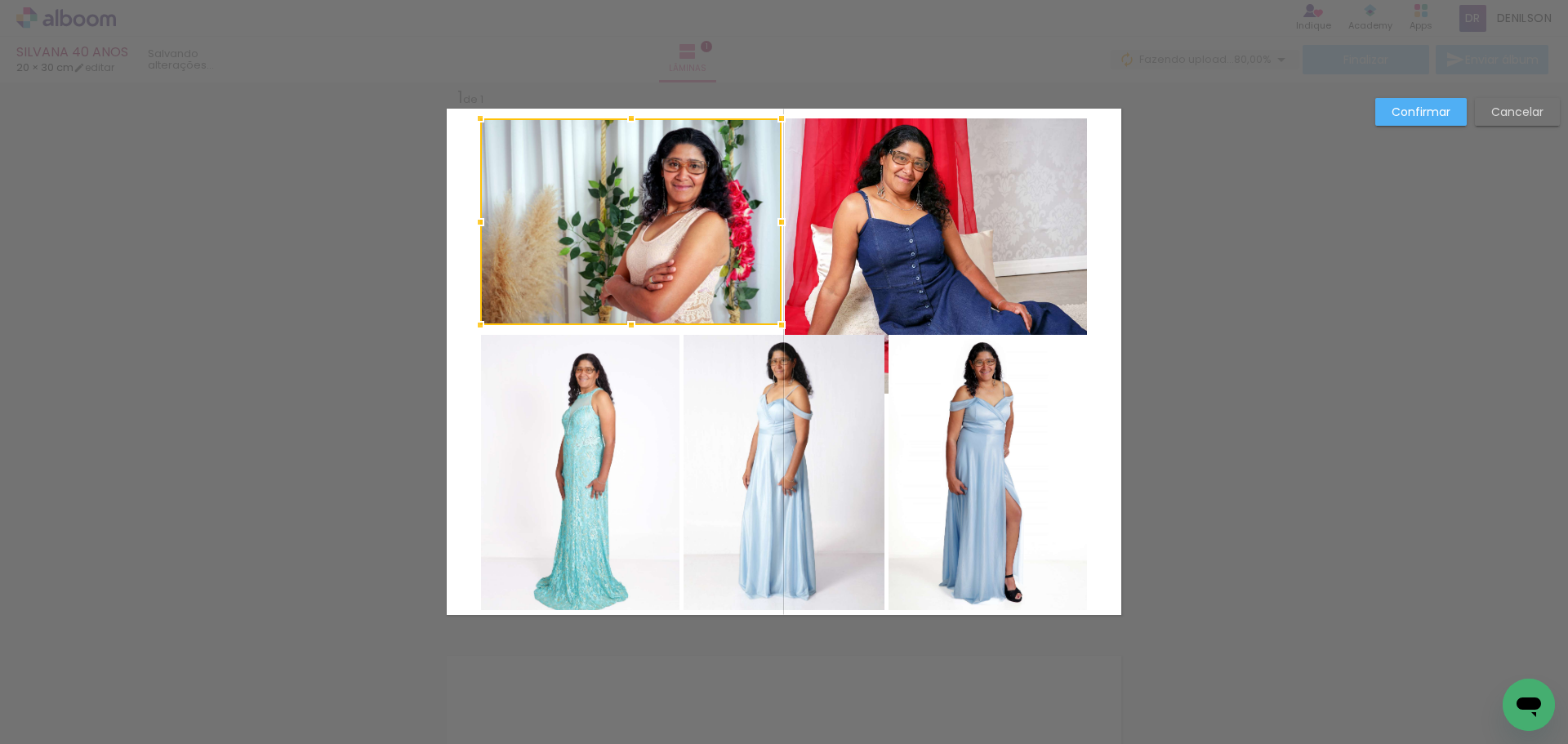 drag, startPoint x: 627, startPoint y: 400, endPoint x: 644, endPoint y: 323, distance: 78.854296 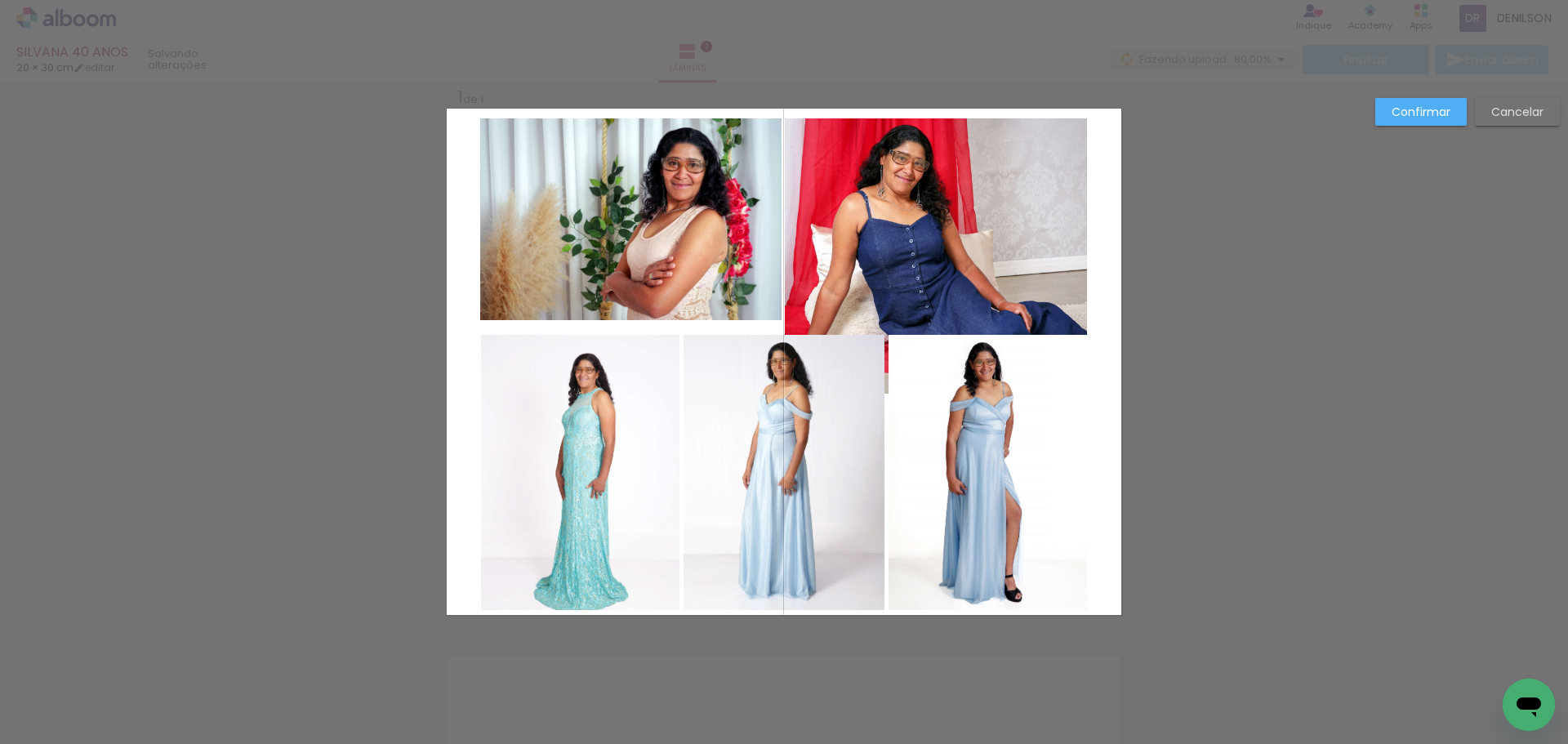 click on "Cancelar" at bounding box center [0, 0] 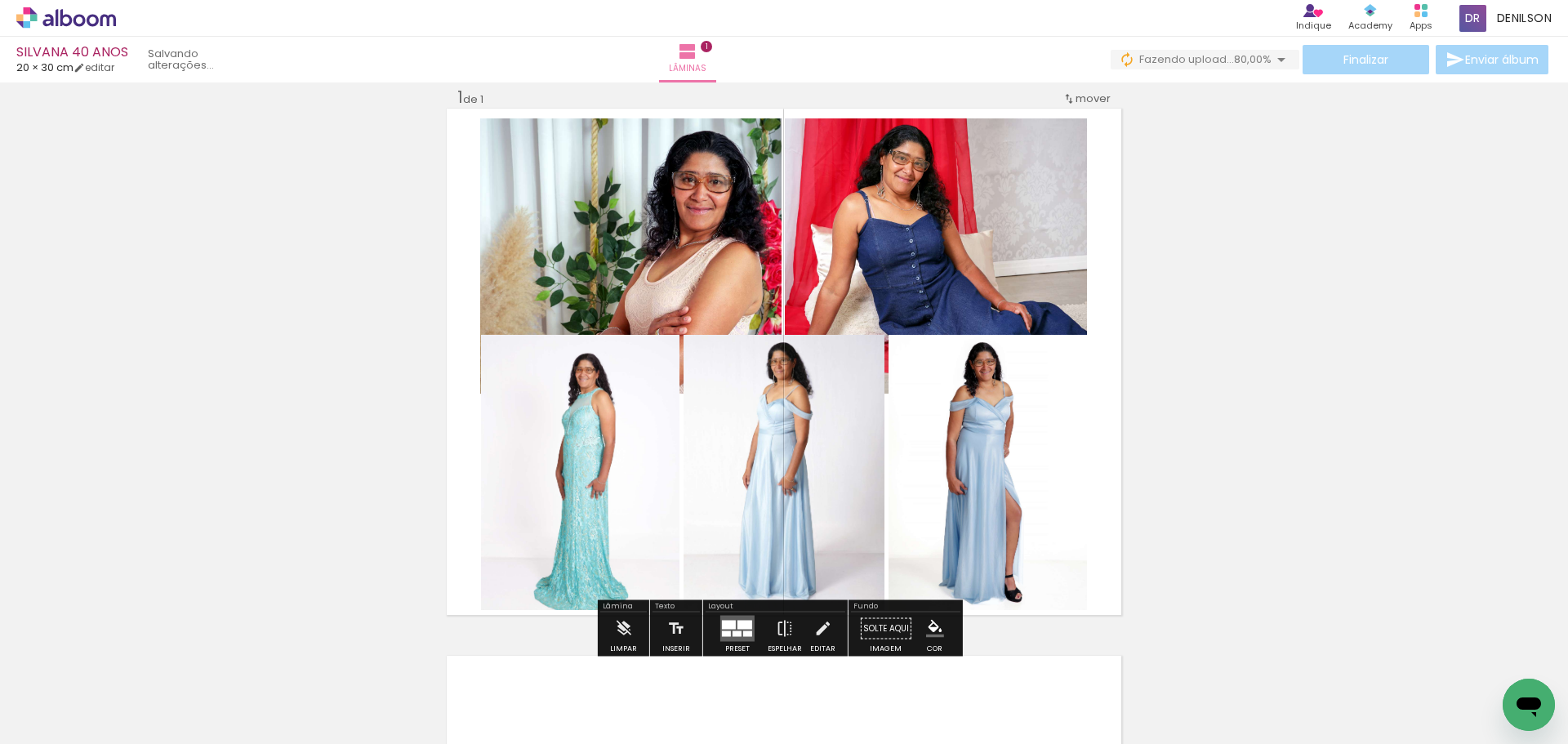 click on "Inserir lâmina 1  de 1" at bounding box center (784, 614) 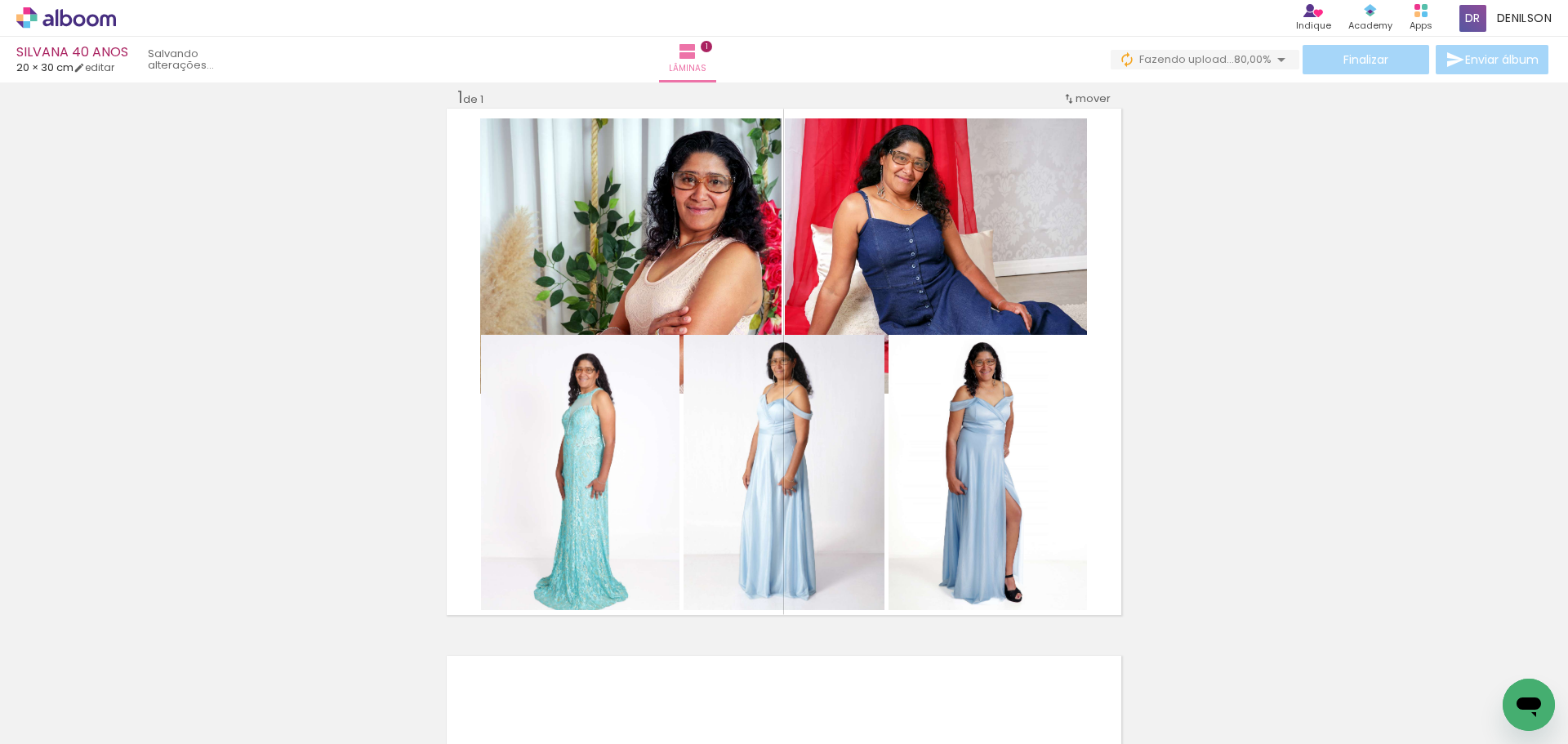 drag, startPoint x: 1183, startPoint y: 251, endPoint x: 891, endPoint y: 548, distance: 416.5009 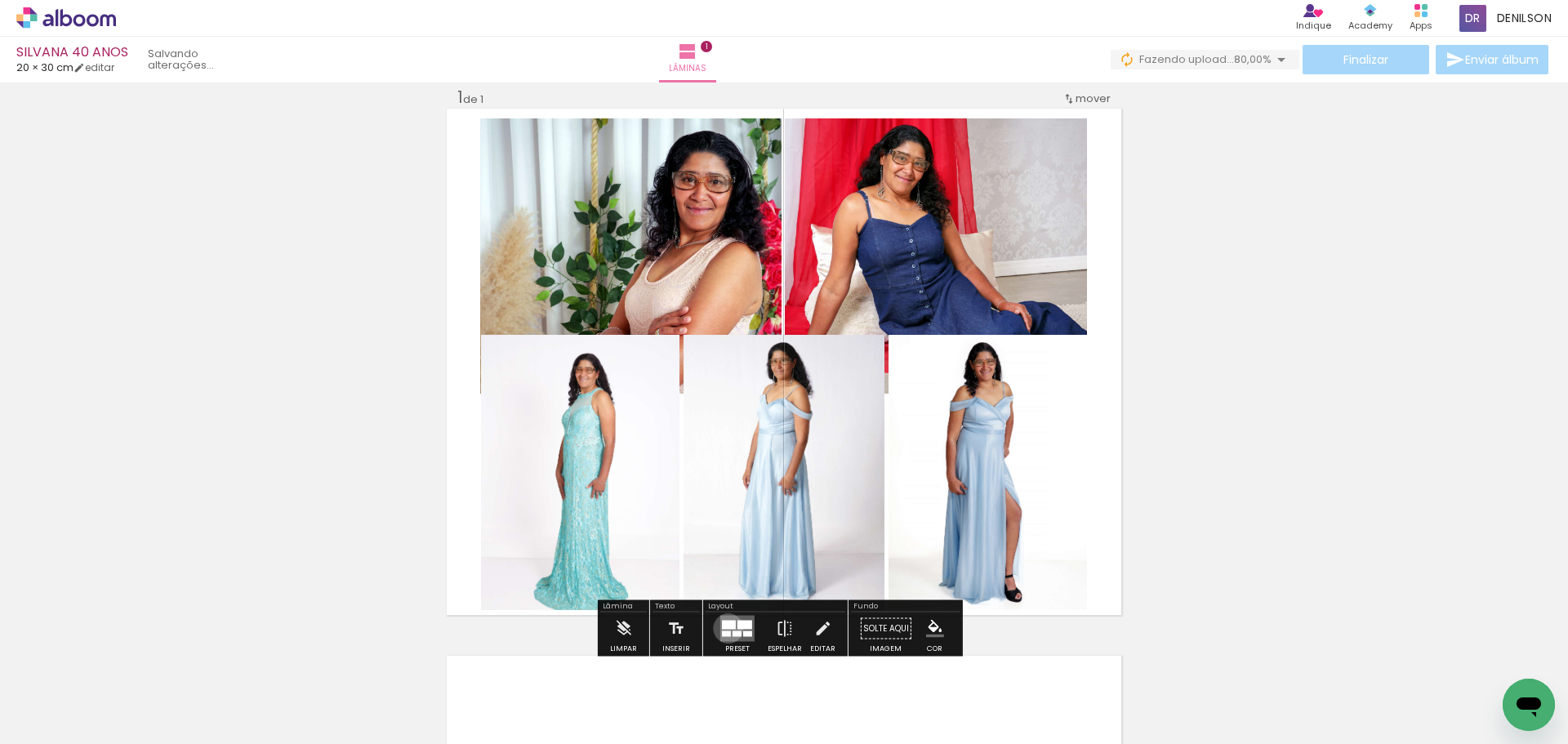 click at bounding box center [728, 625] 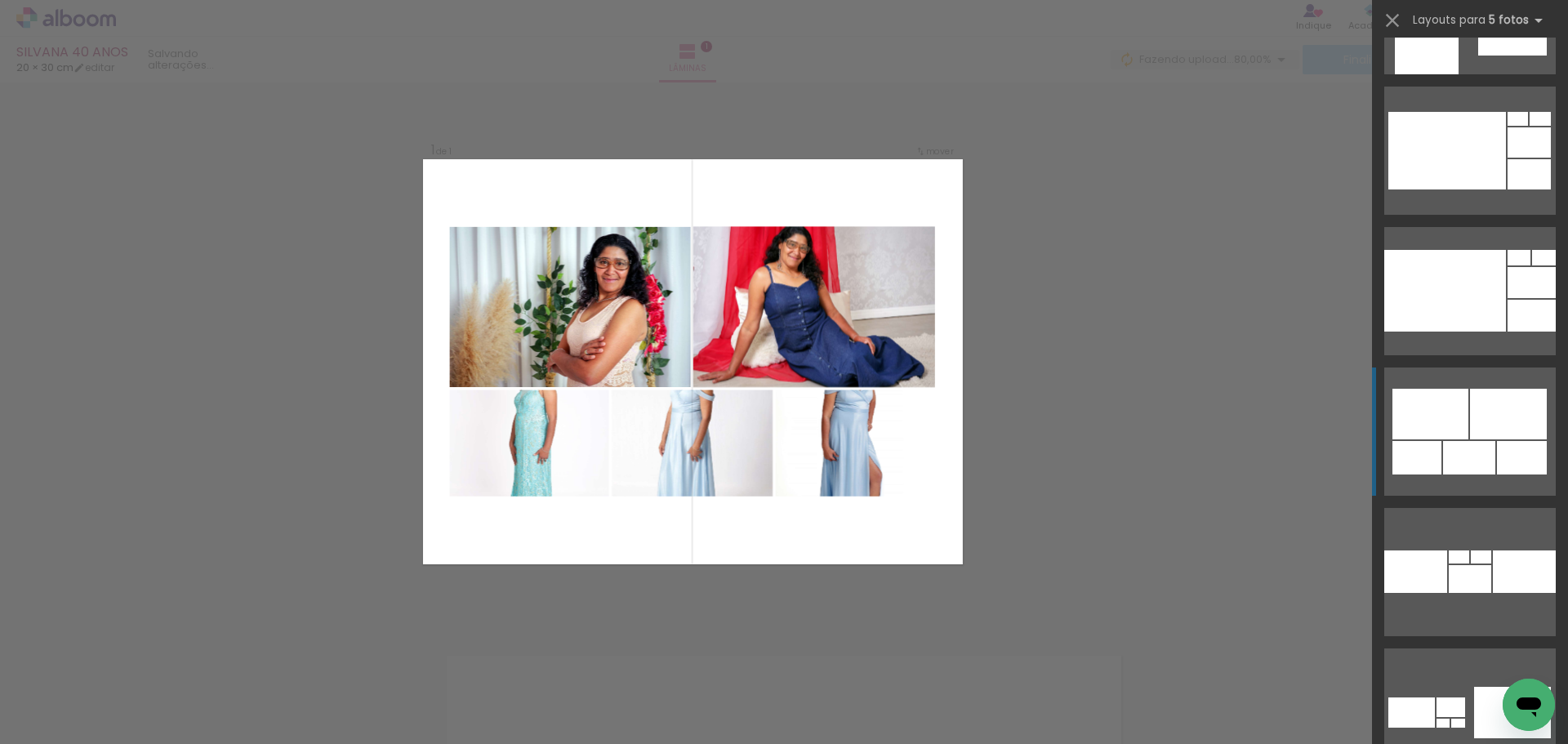 scroll, scrollTop: 57312, scrollLeft: 0, axis: vertical 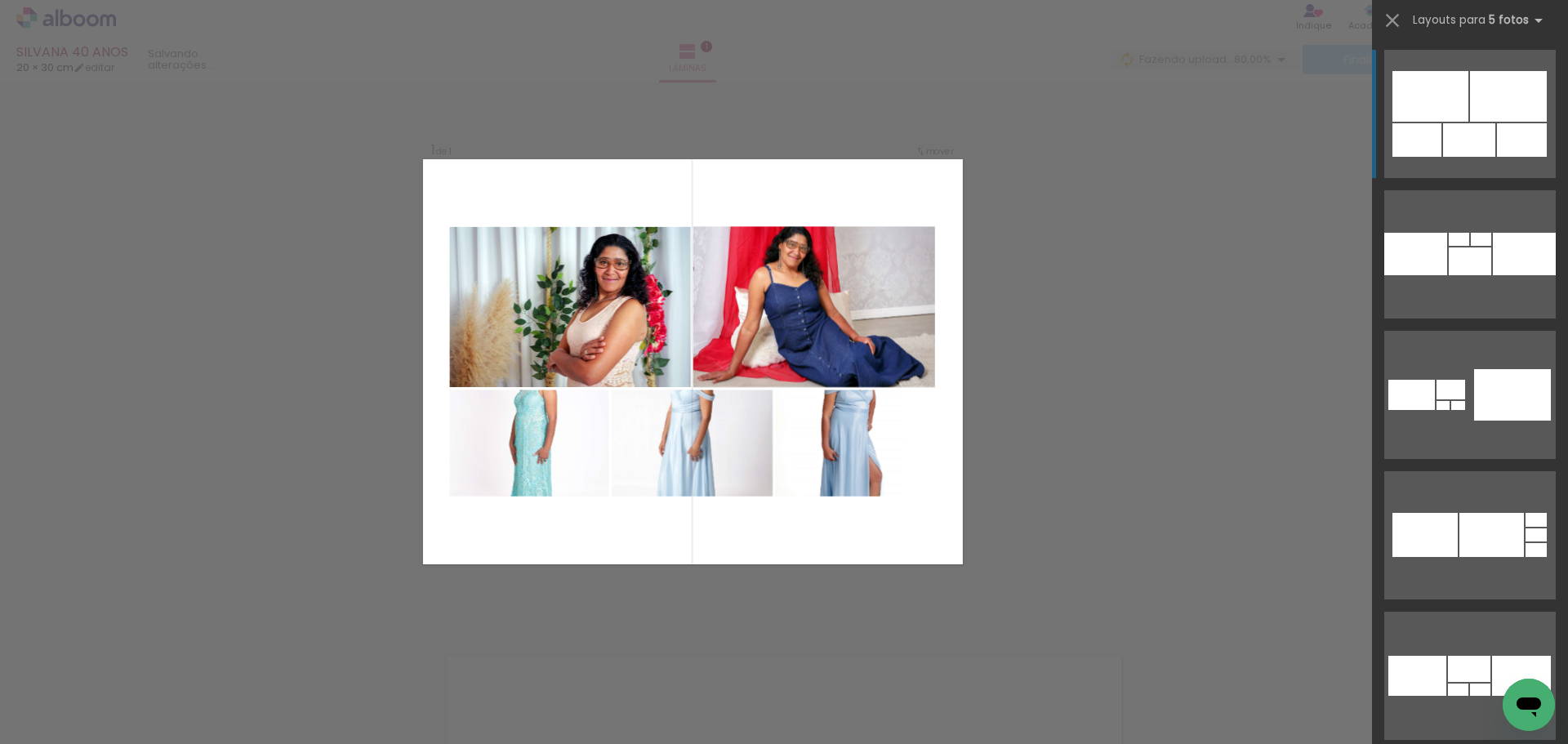 click on "Confirmar Cancelar" at bounding box center [784, 628] 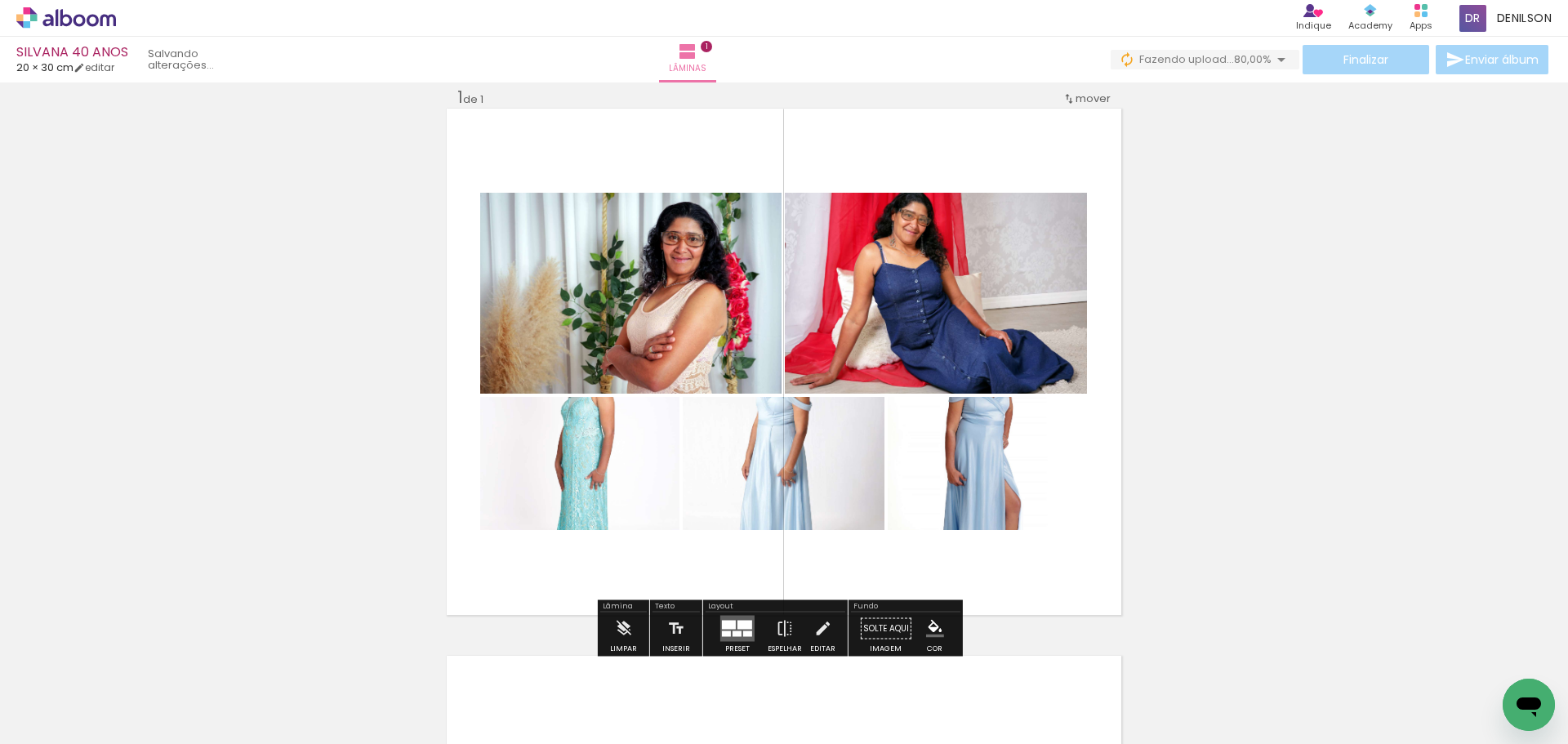 click 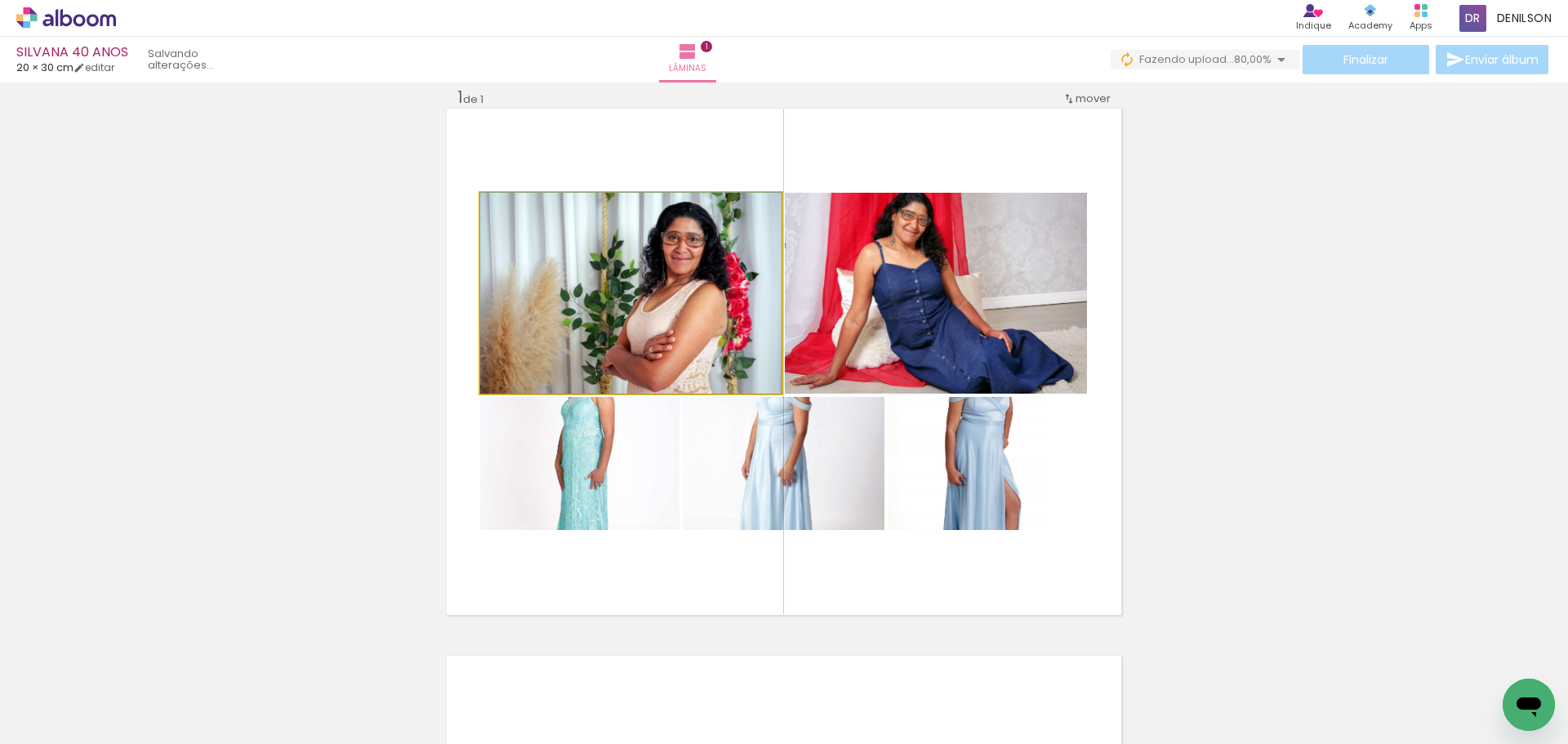 click 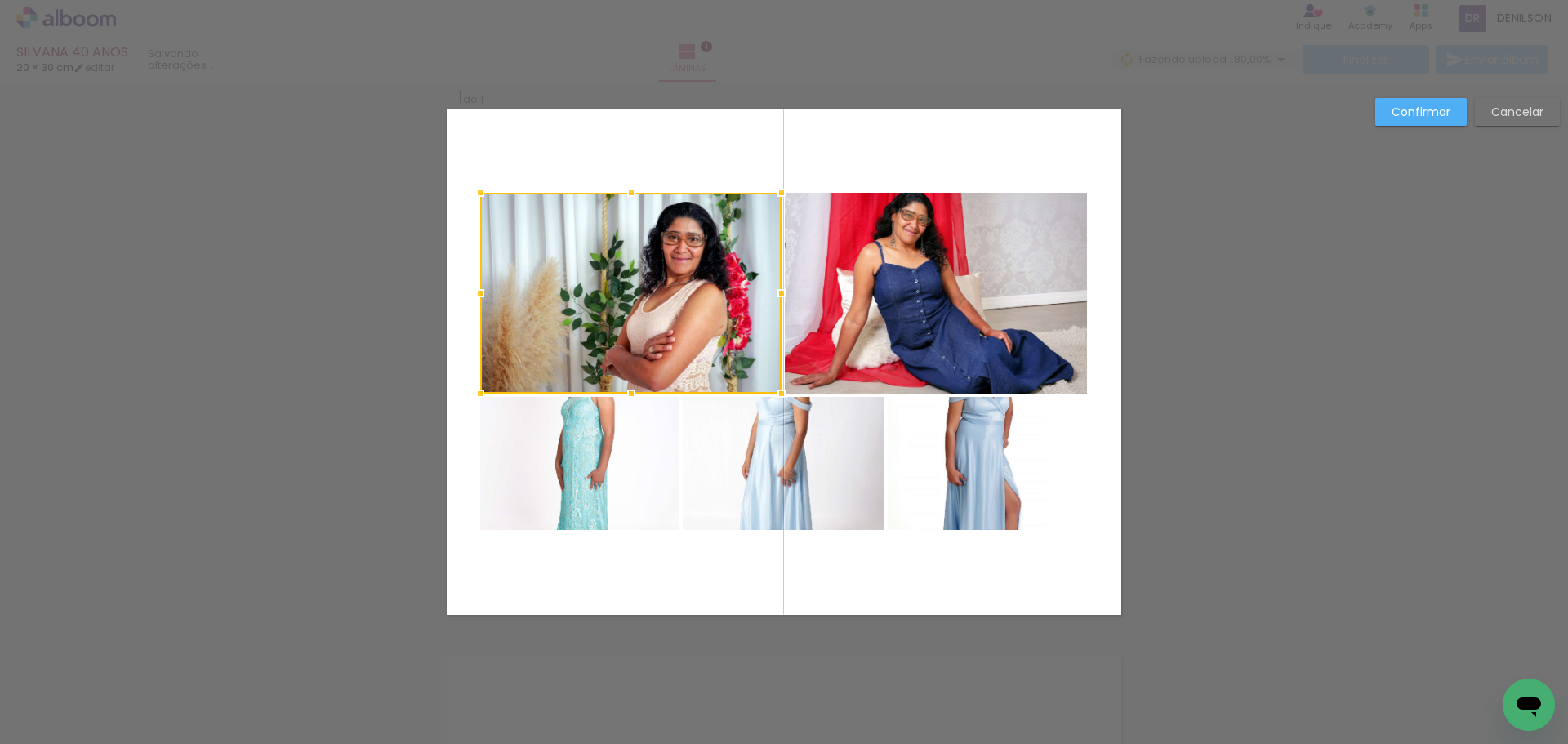 click 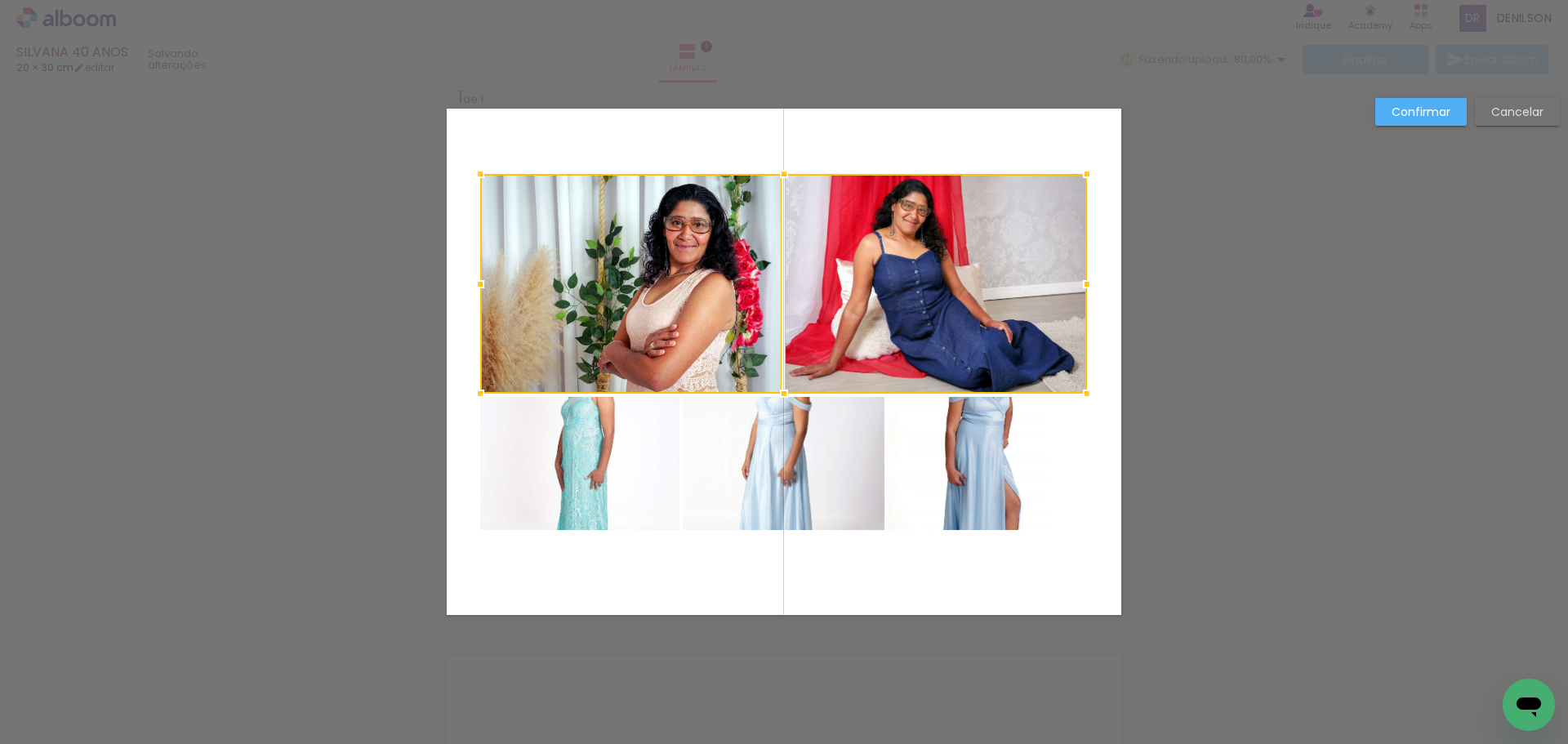 drag, startPoint x: 778, startPoint y: 188, endPoint x: 780, endPoint y: 169, distance: 19.104973 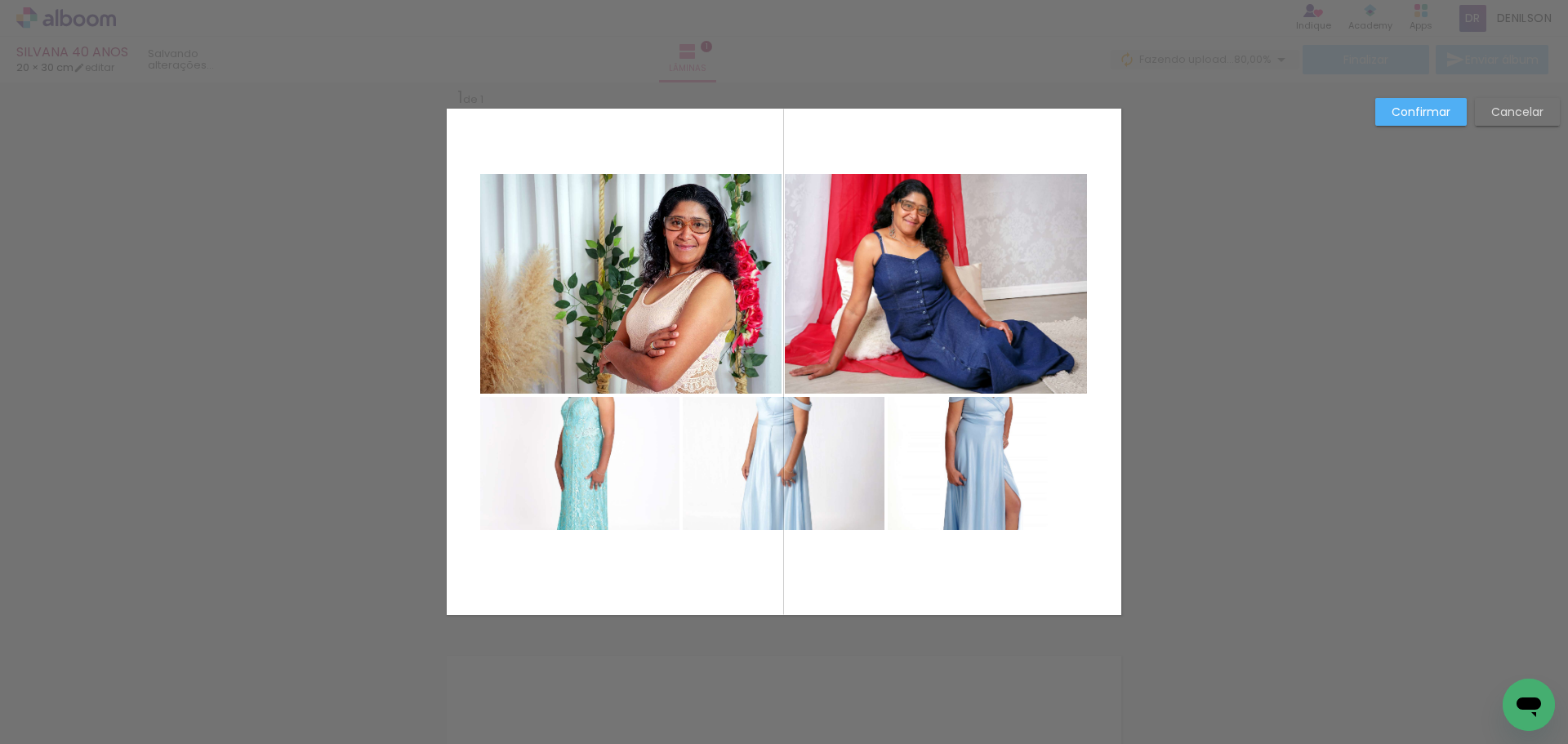 click on "Confirmar" at bounding box center (1421, 112) 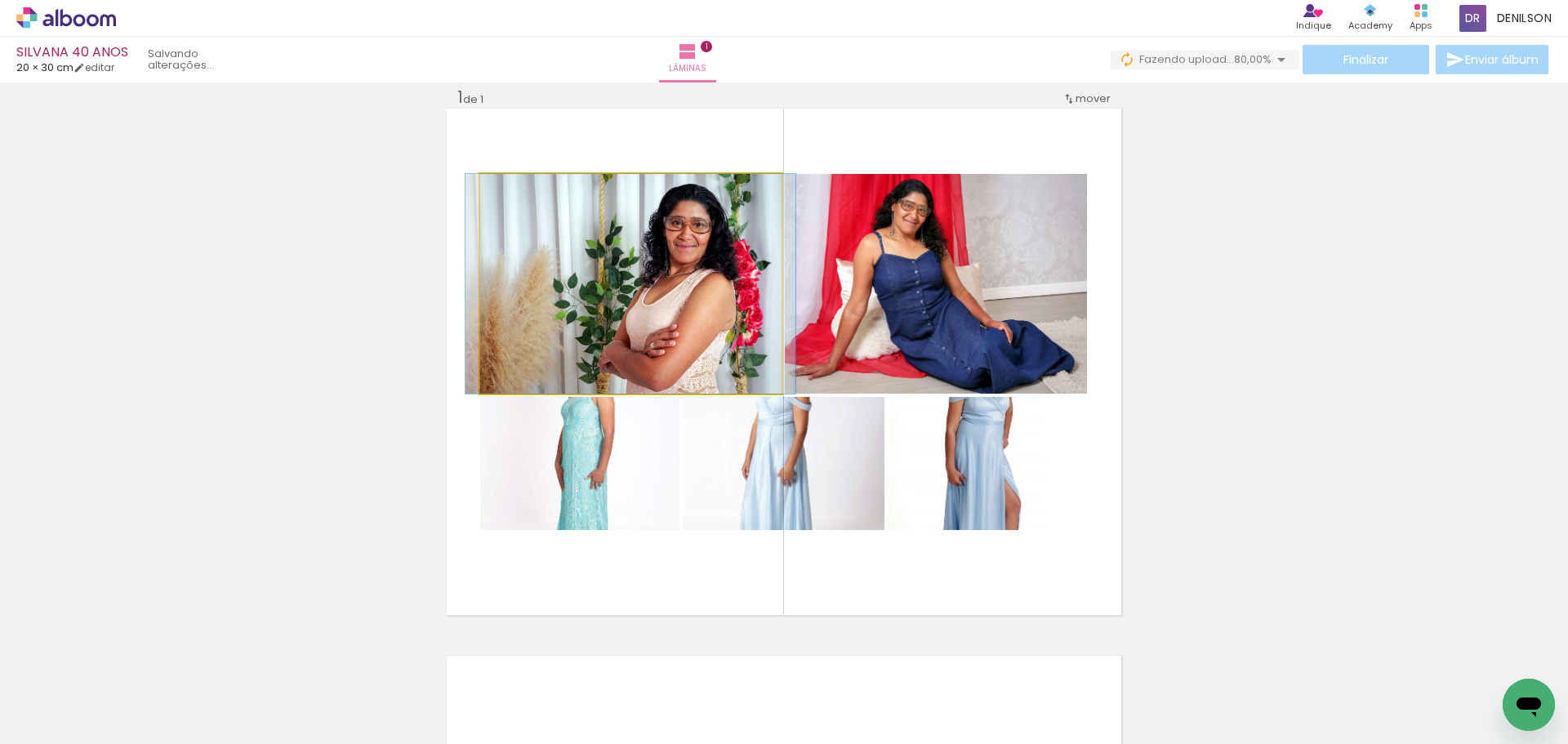 click 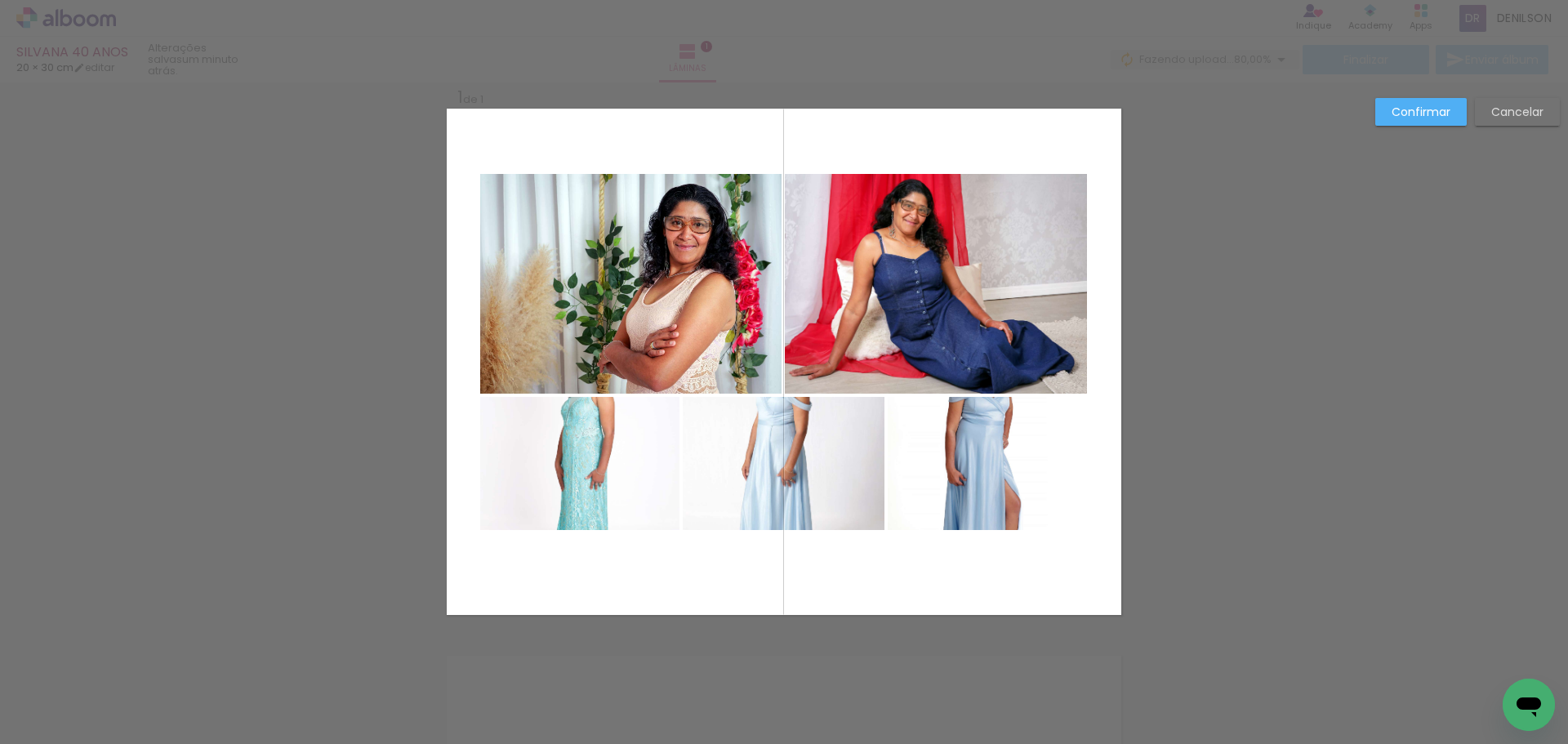 click 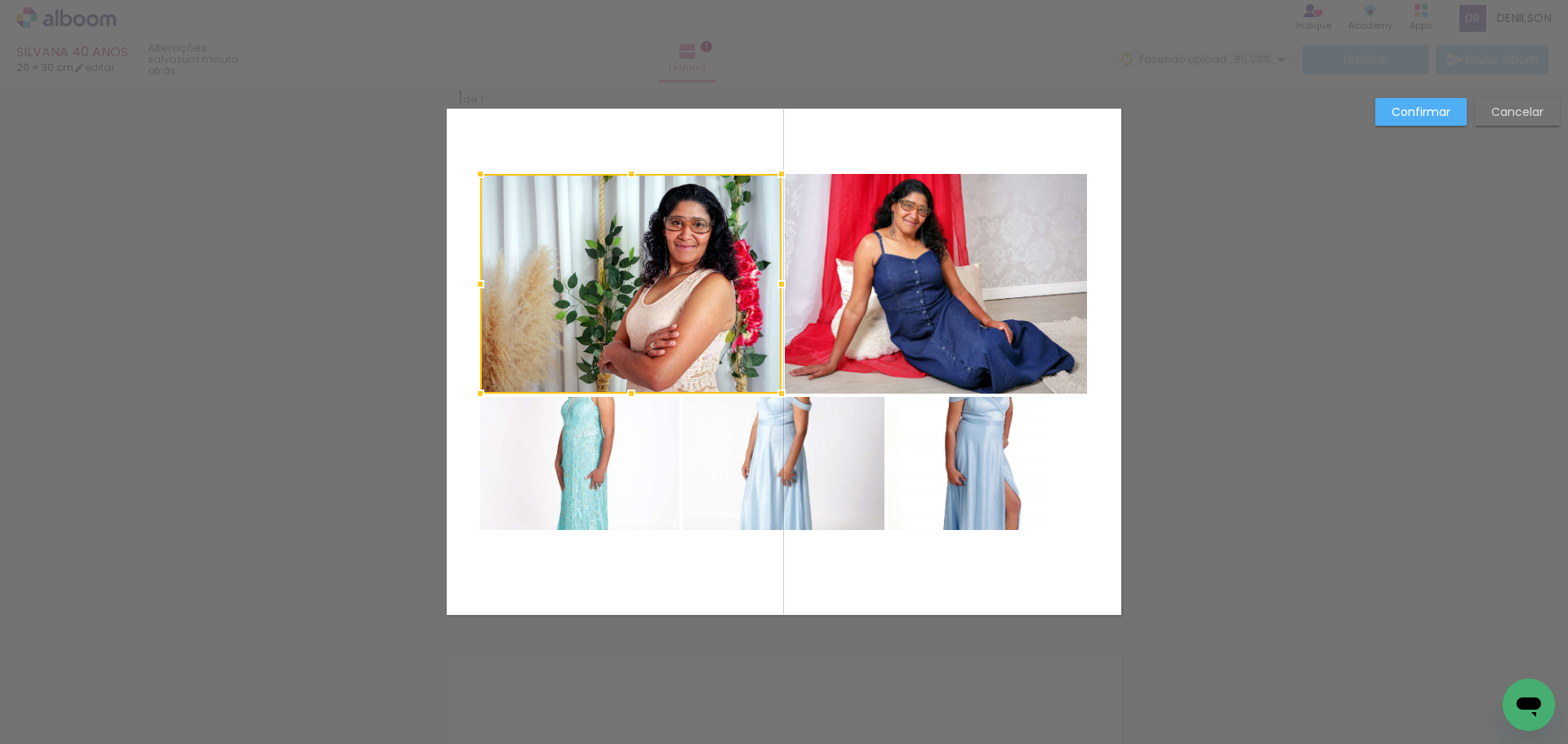 click 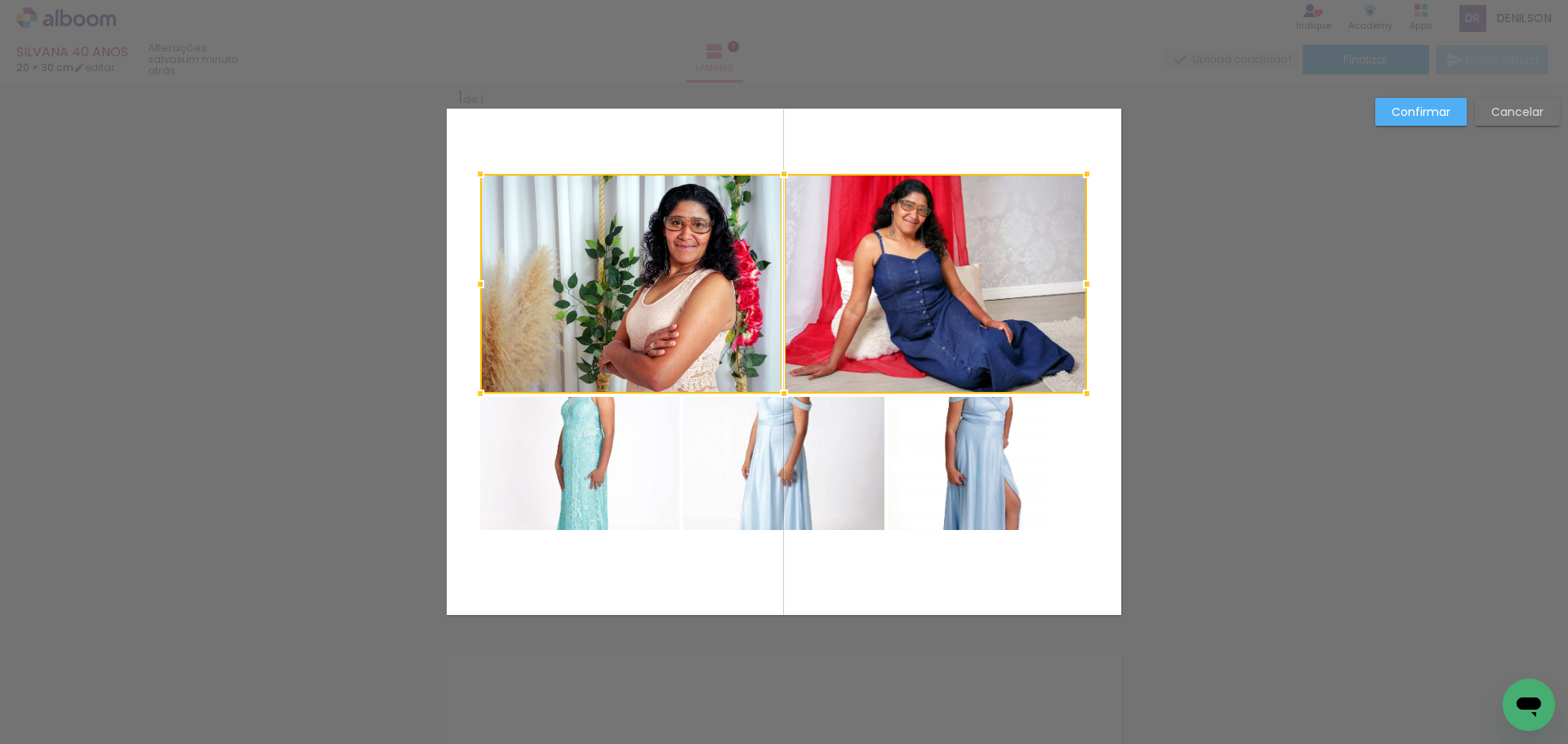 click 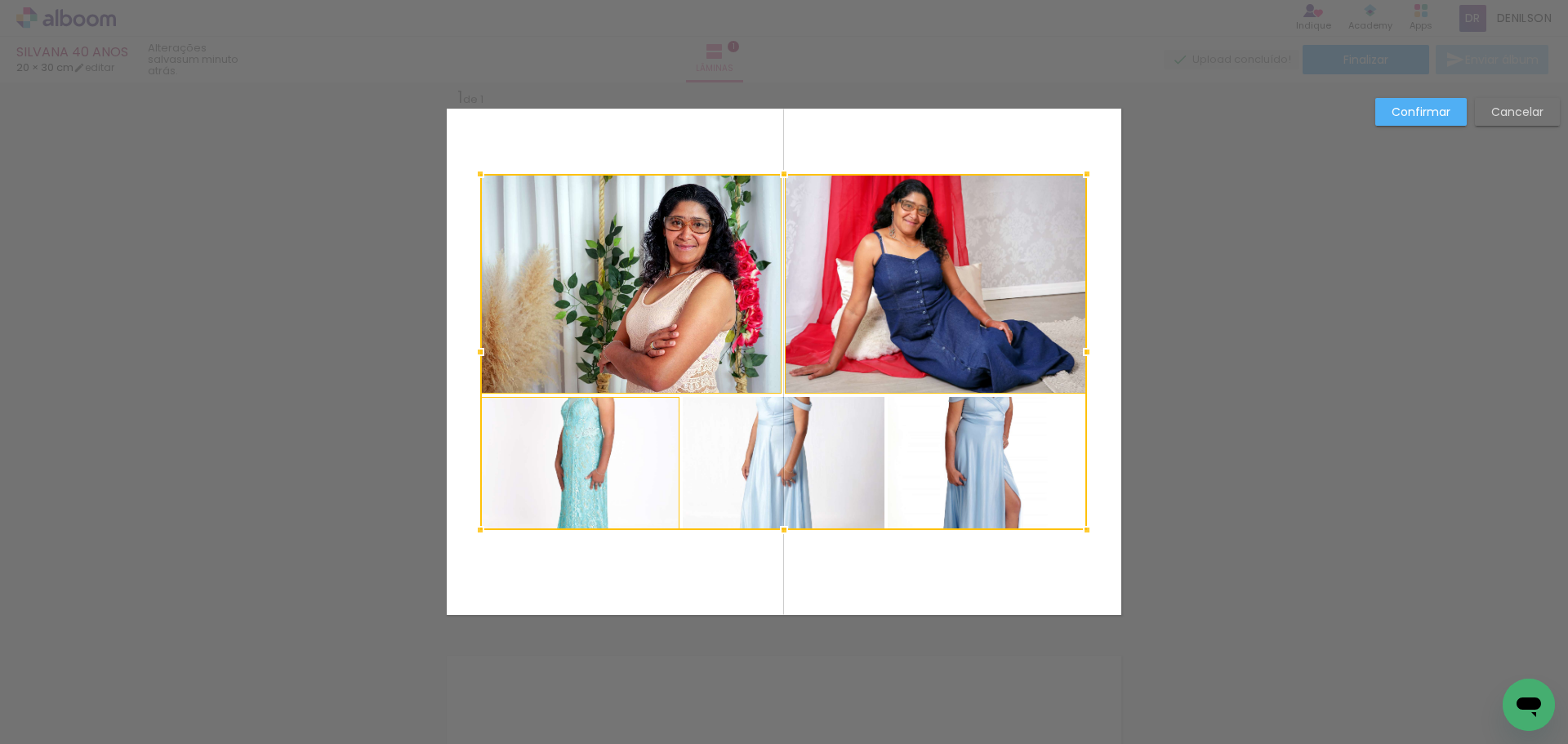 click at bounding box center (783, 352) 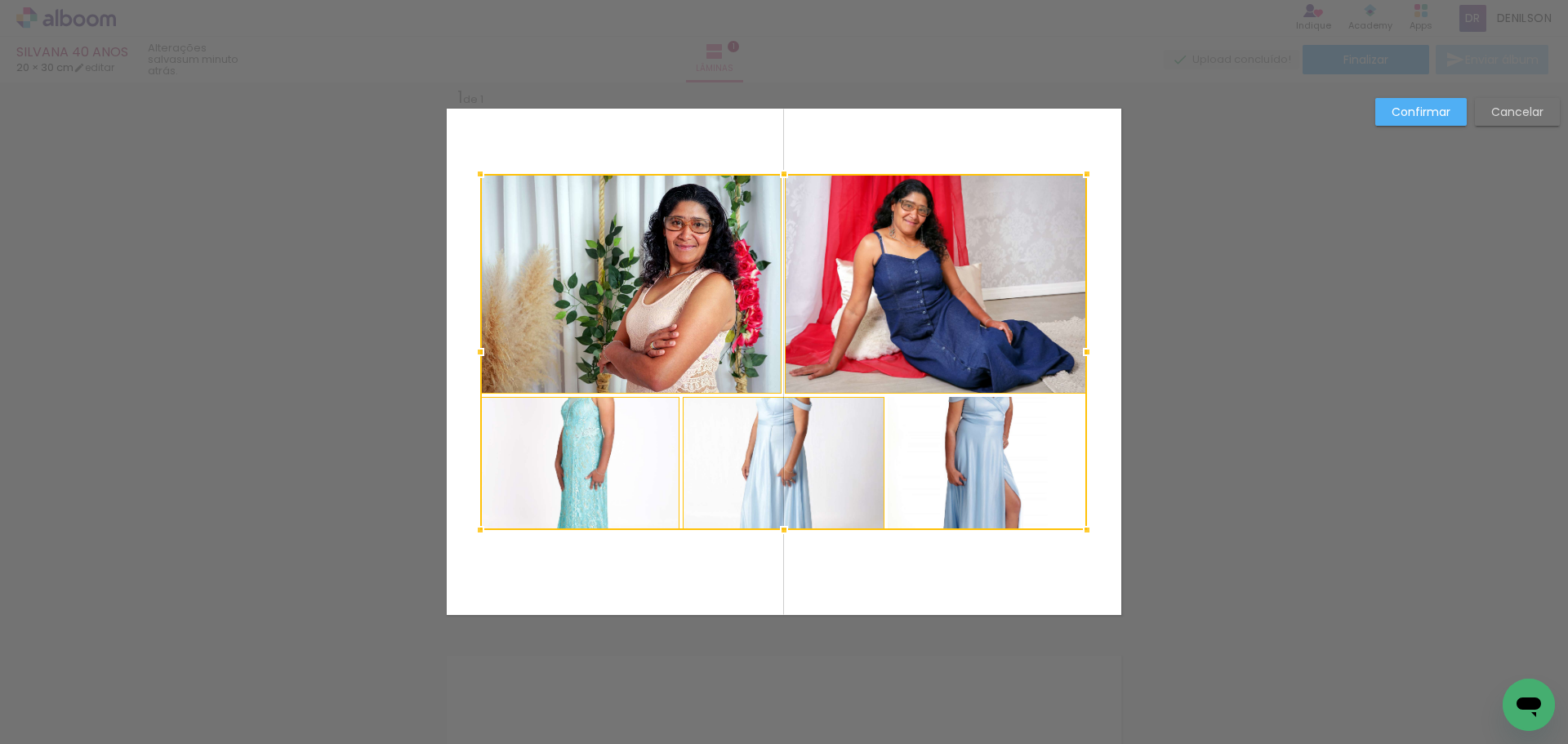 click at bounding box center [783, 352] 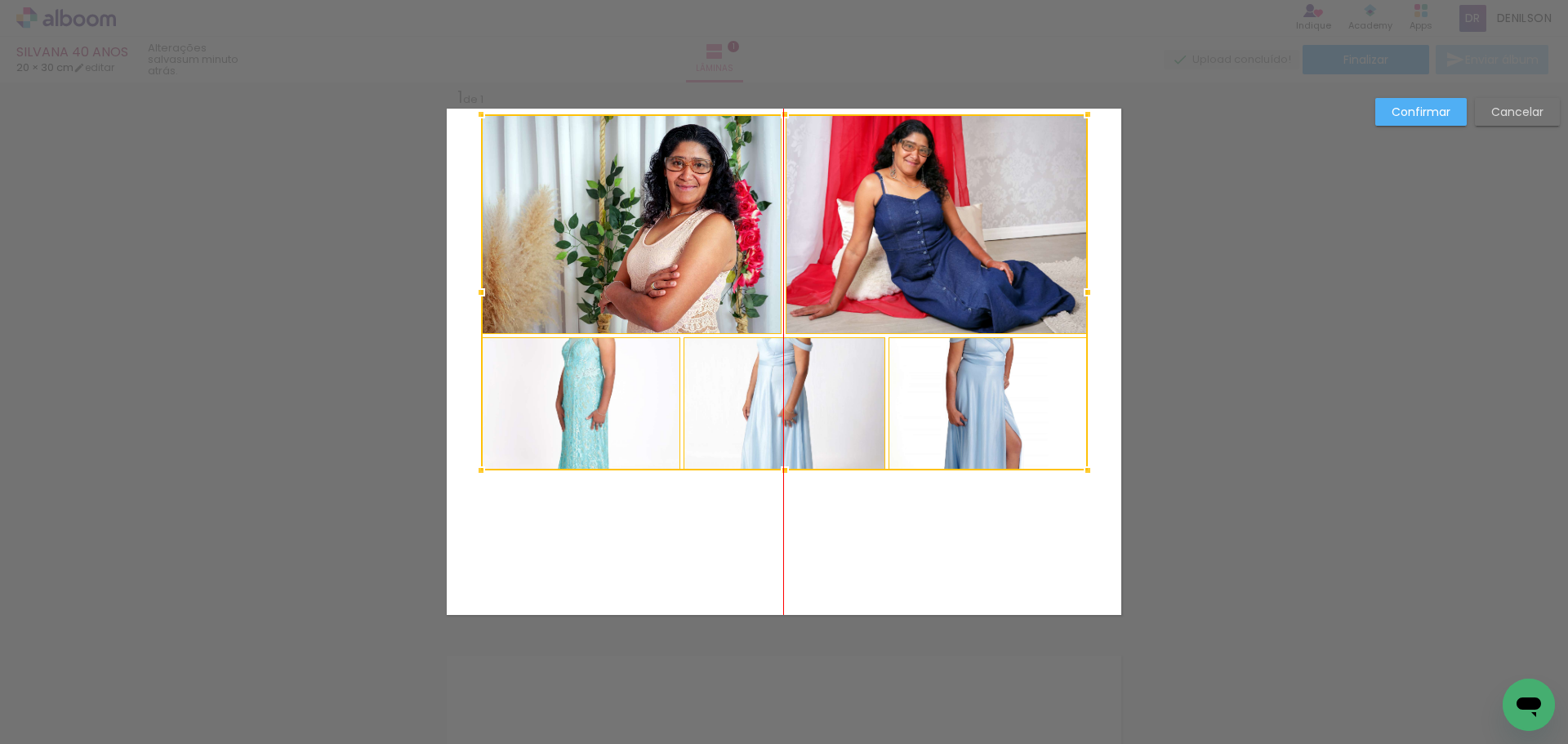 drag, startPoint x: 802, startPoint y: 368, endPoint x: 796, endPoint y: 309, distance: 59.3043 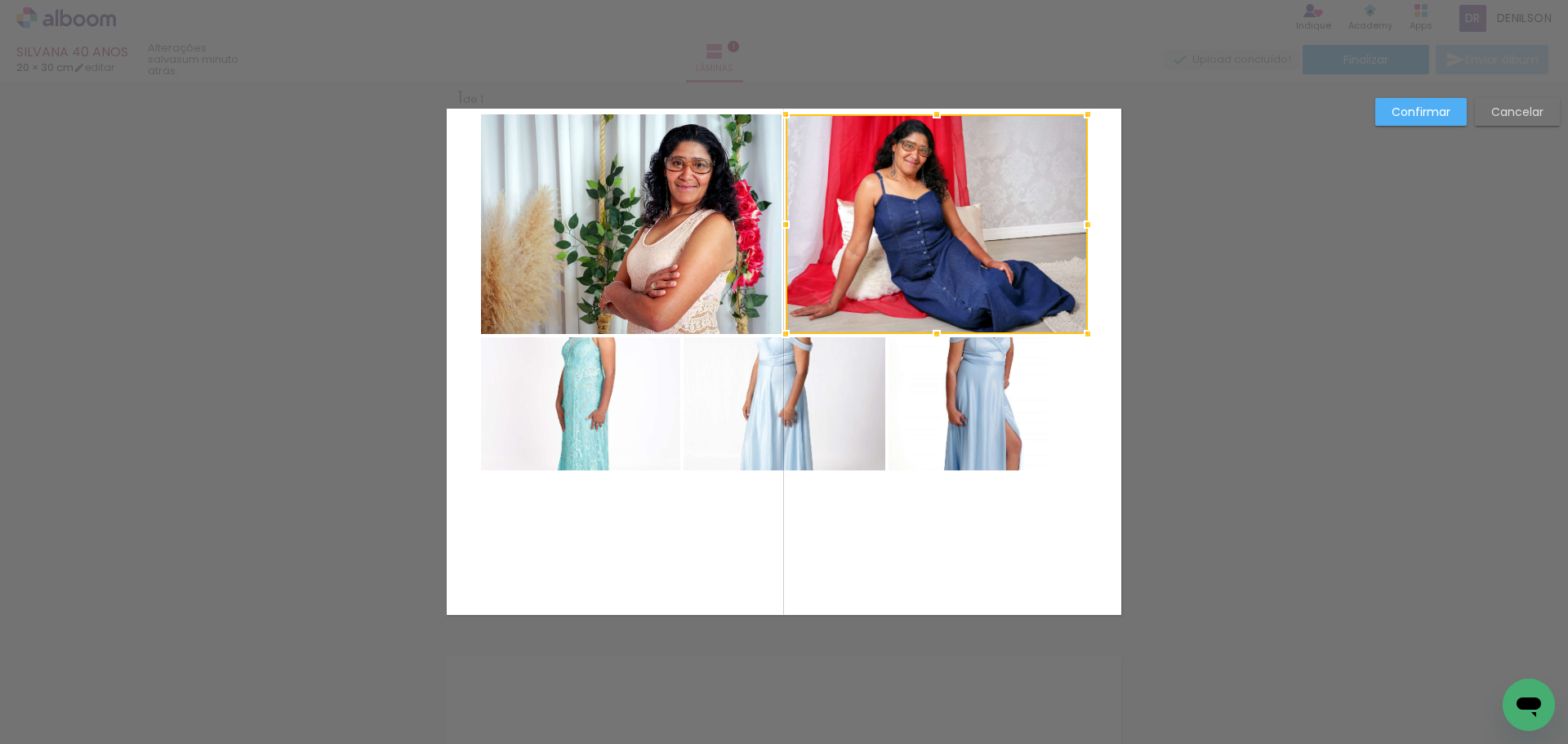 drag, startPoint x: 610, startPoint y: 416, endPoint x: 653, endPoint y: 419, distance: 43.10452 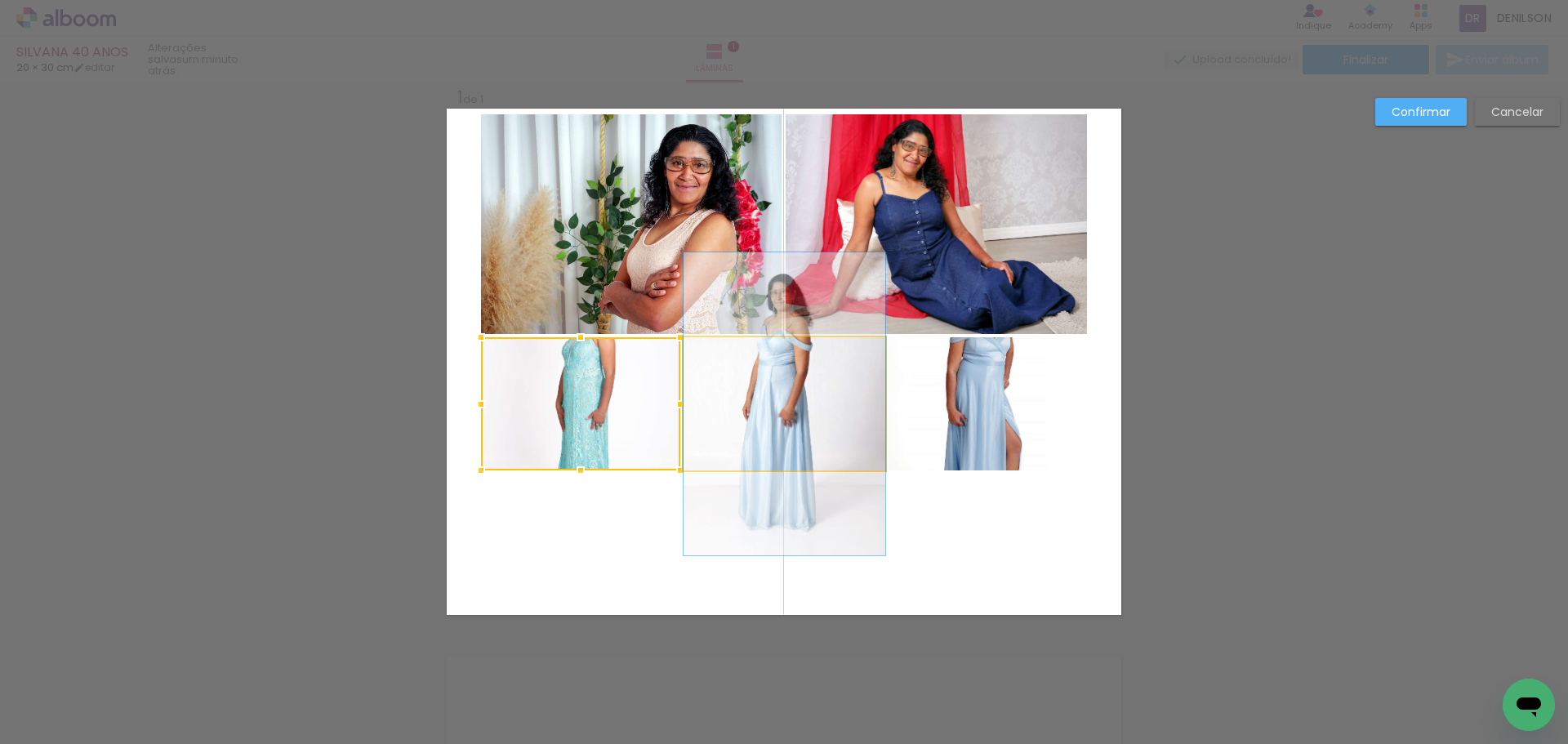 click 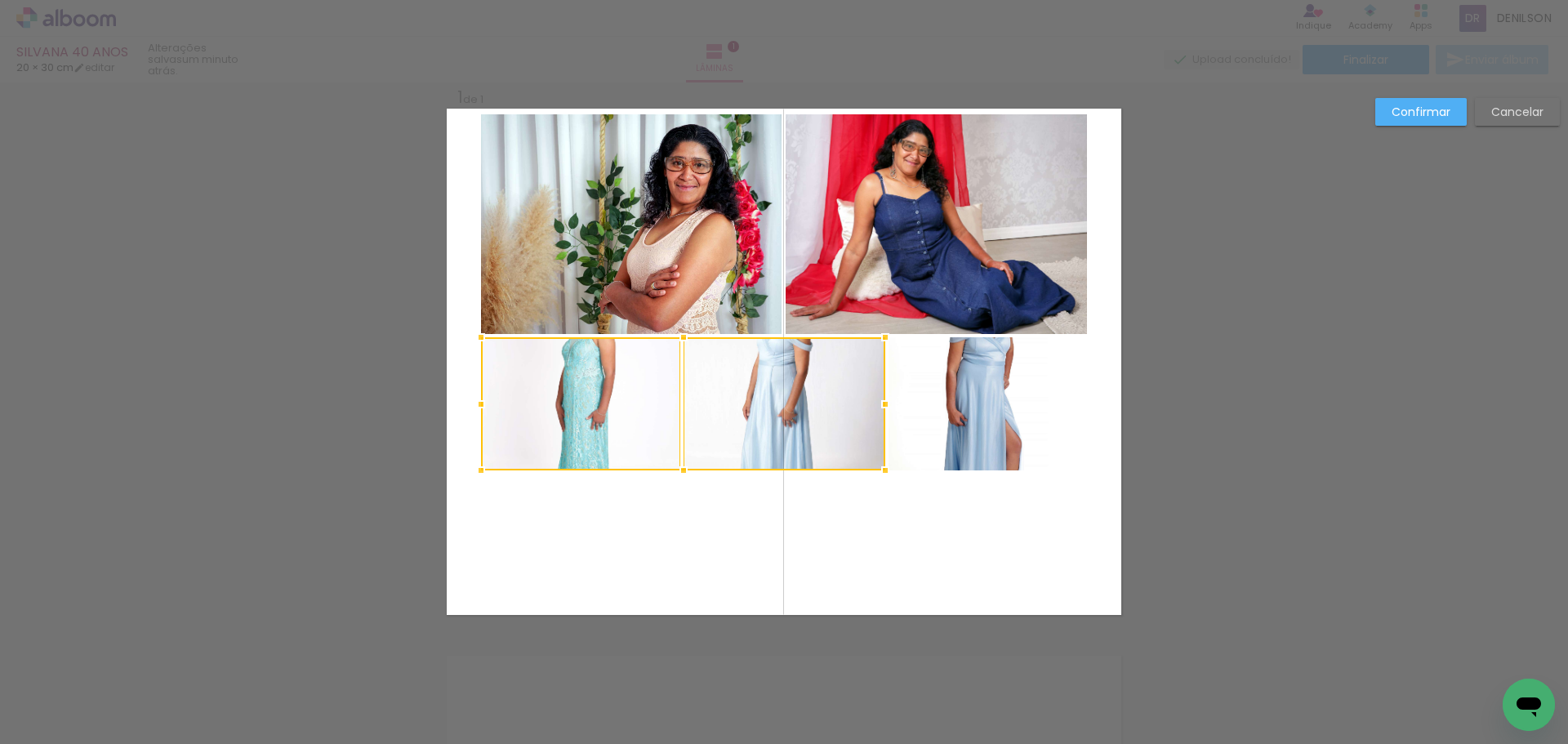 drag, startPoint x: 1021, startPoint y: 425, endPoint x: 1000, endPoint y: 428, distance: 21.213203 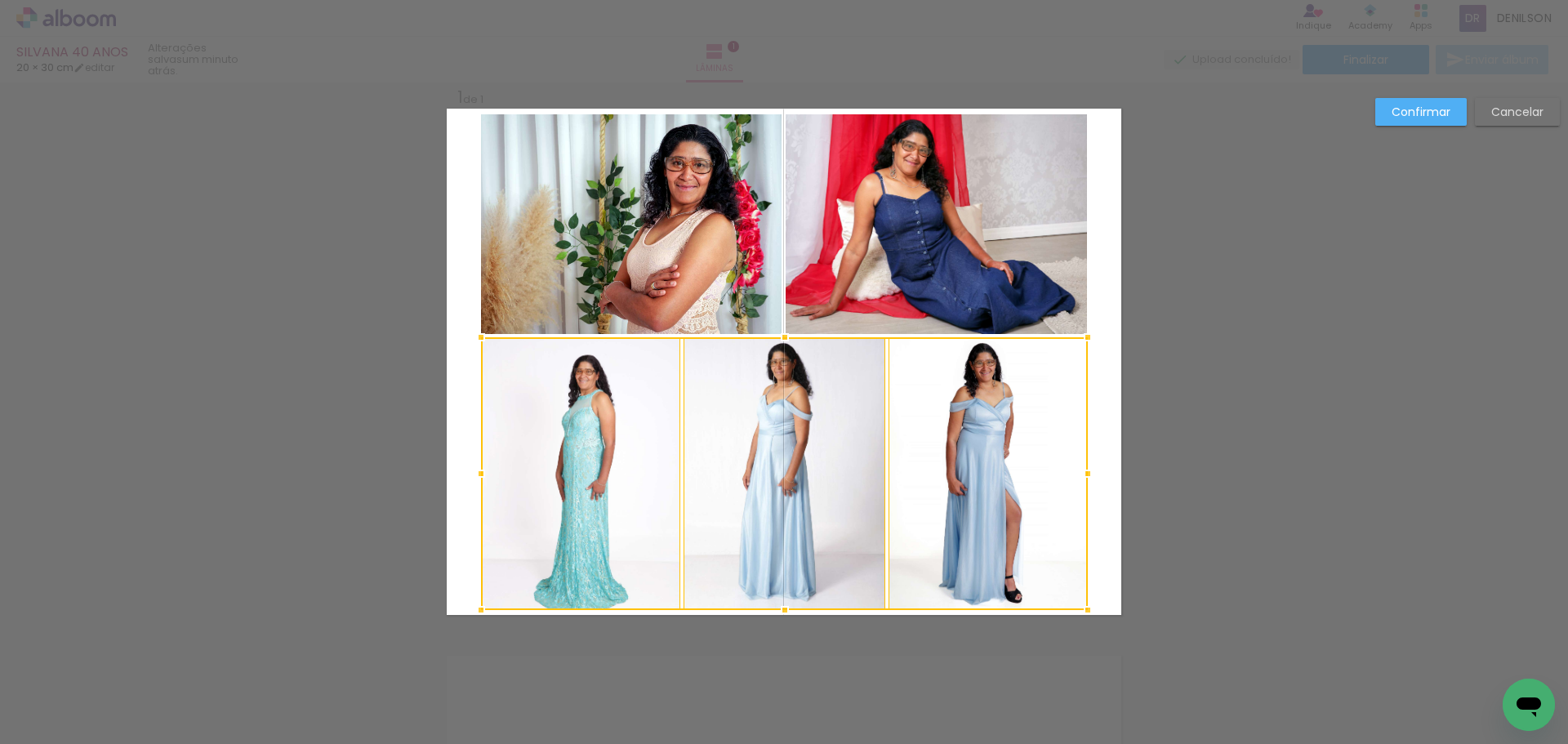 drag, startPoint x: 778, startPoint y: 468, endPoint x: 764, endPoint y: 608, distance: 140.69826 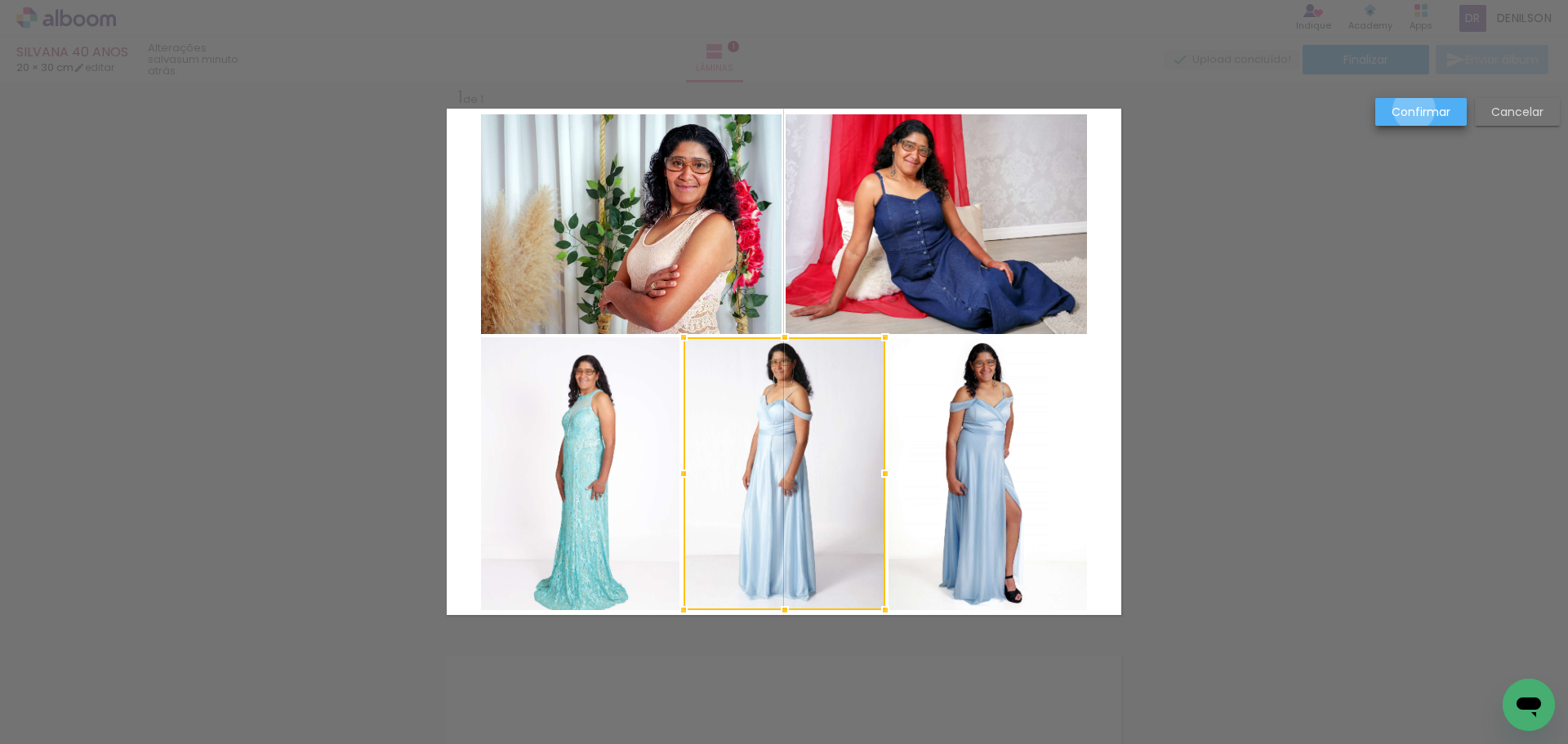 click on "Confirmar" at bounding box center [0, 0] 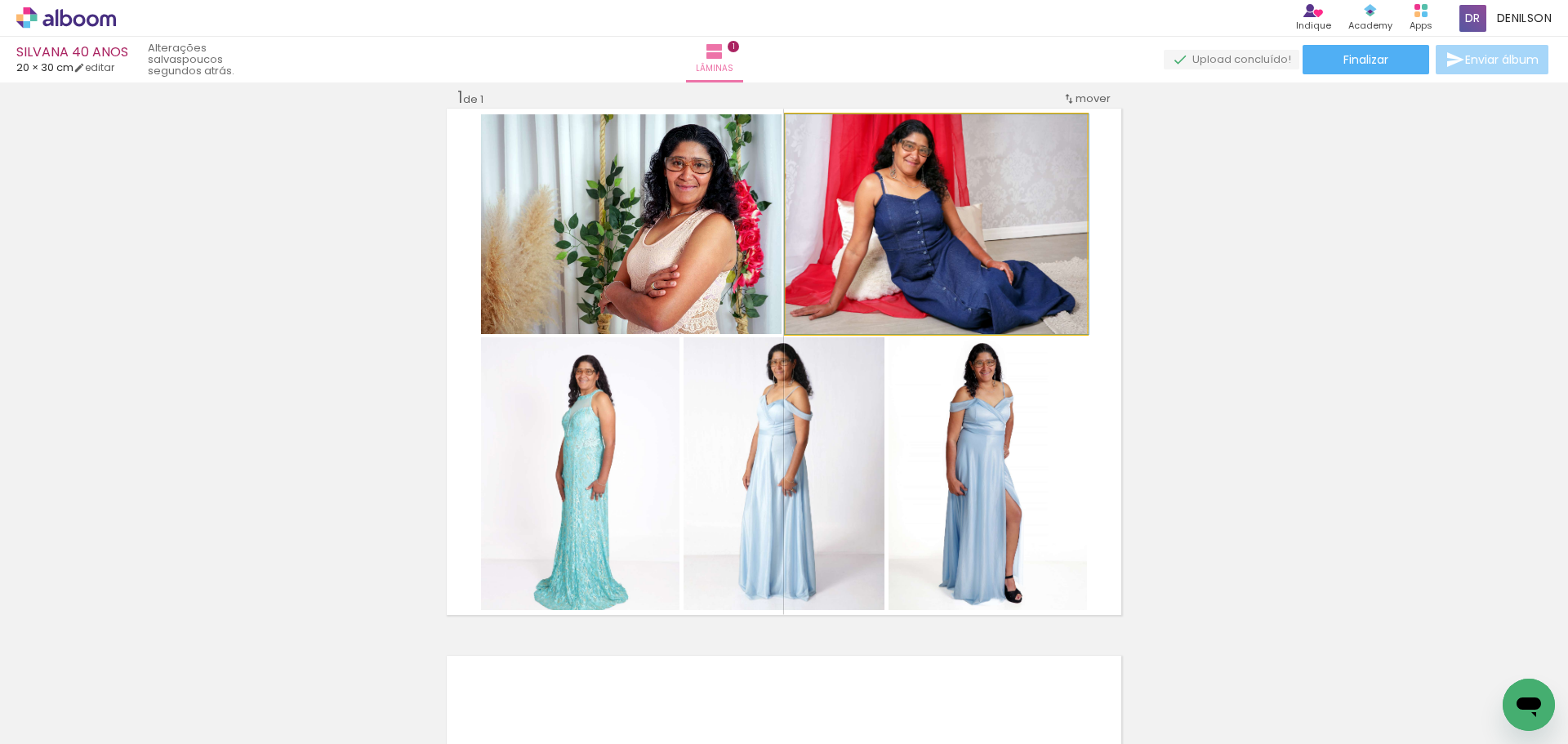 click 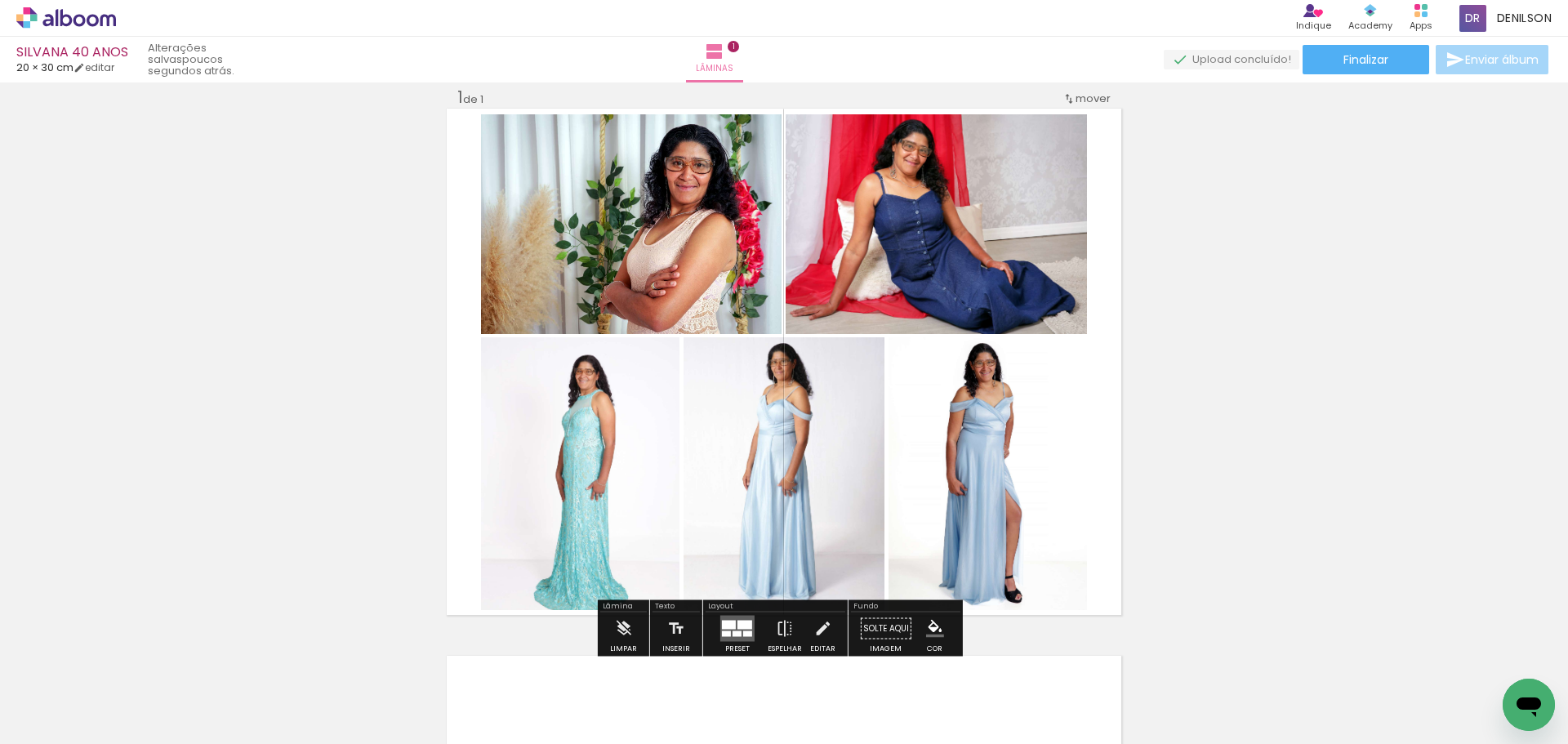 click at bounding box center [0, 0] 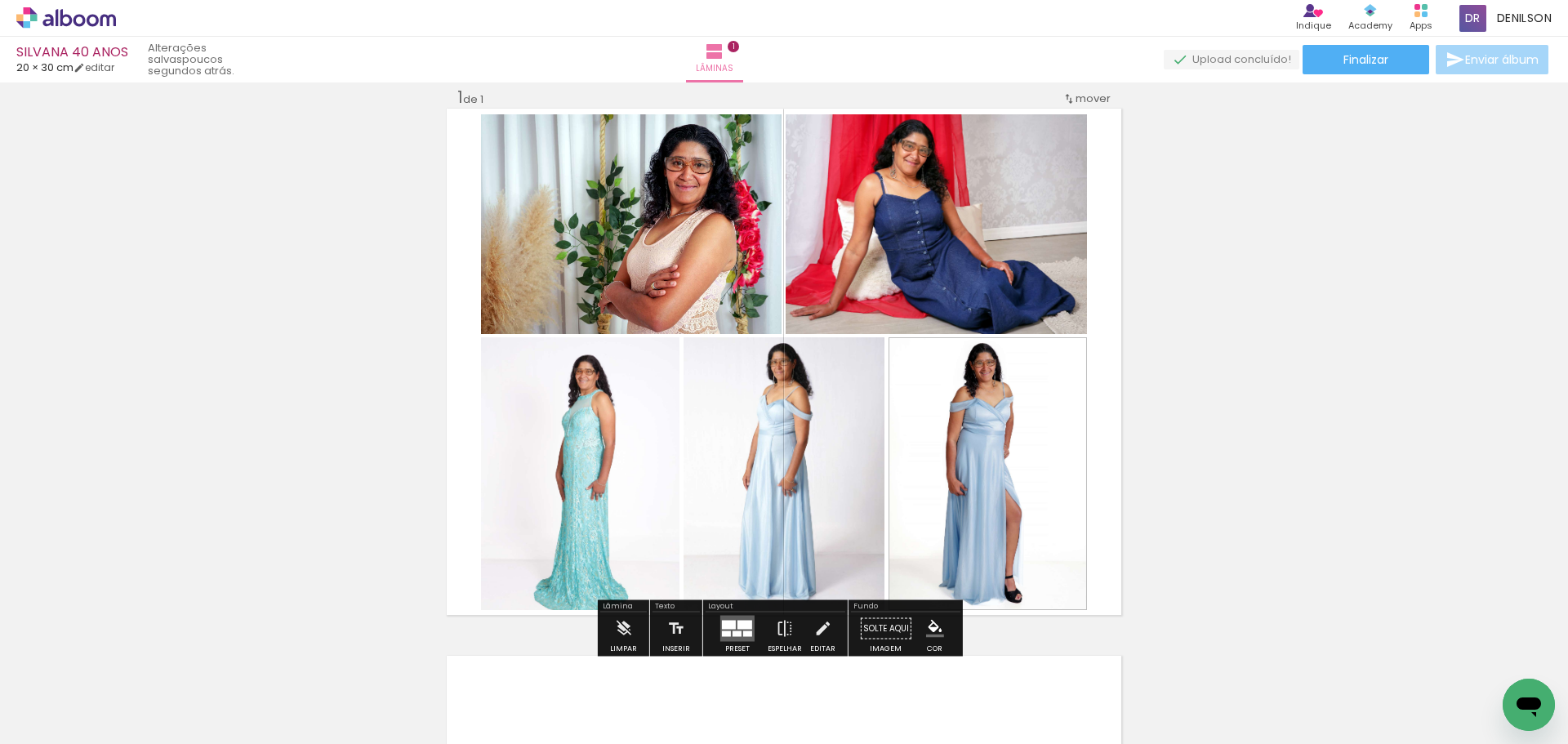 click at bounding box center [849, 393] 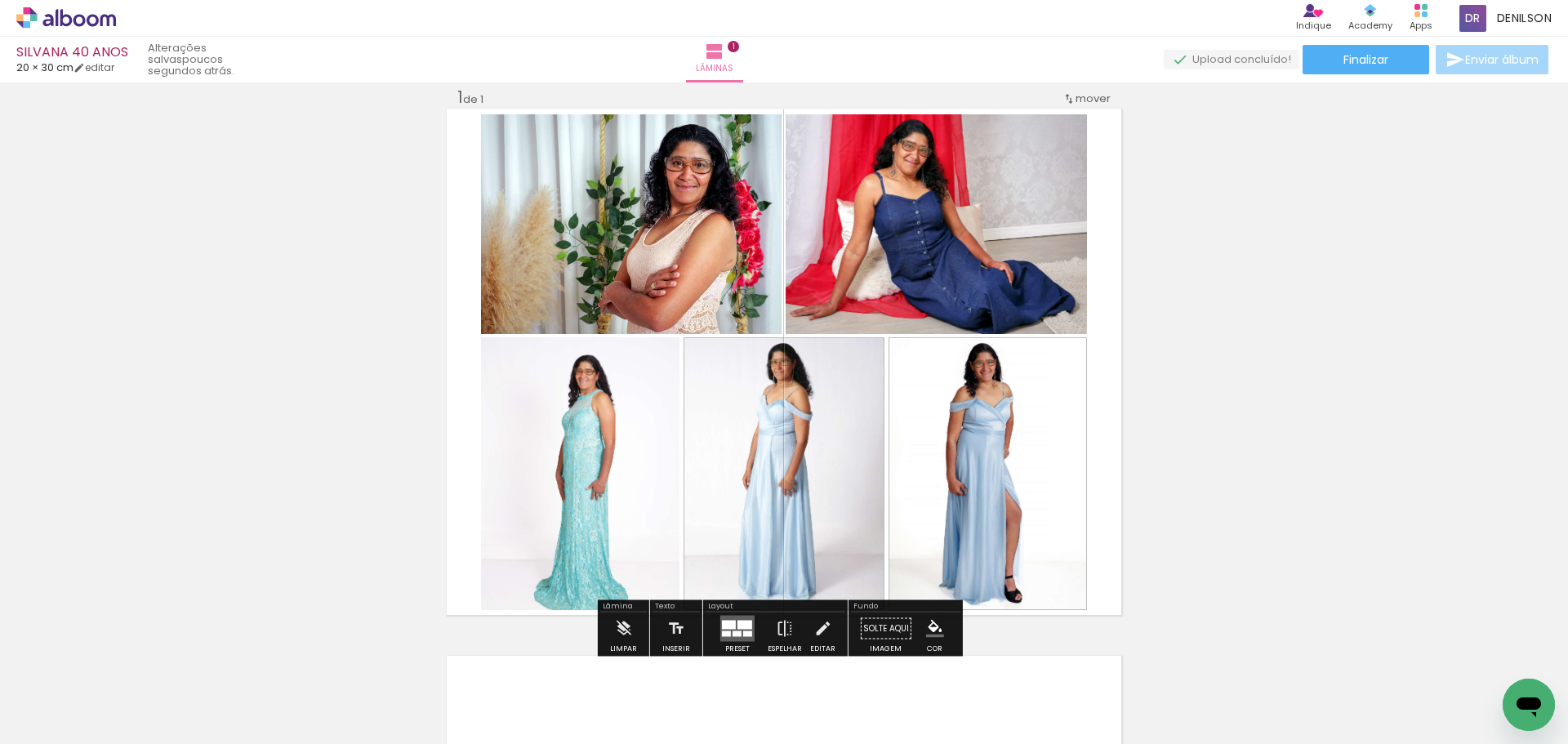 click at bounding box center [647, 393] 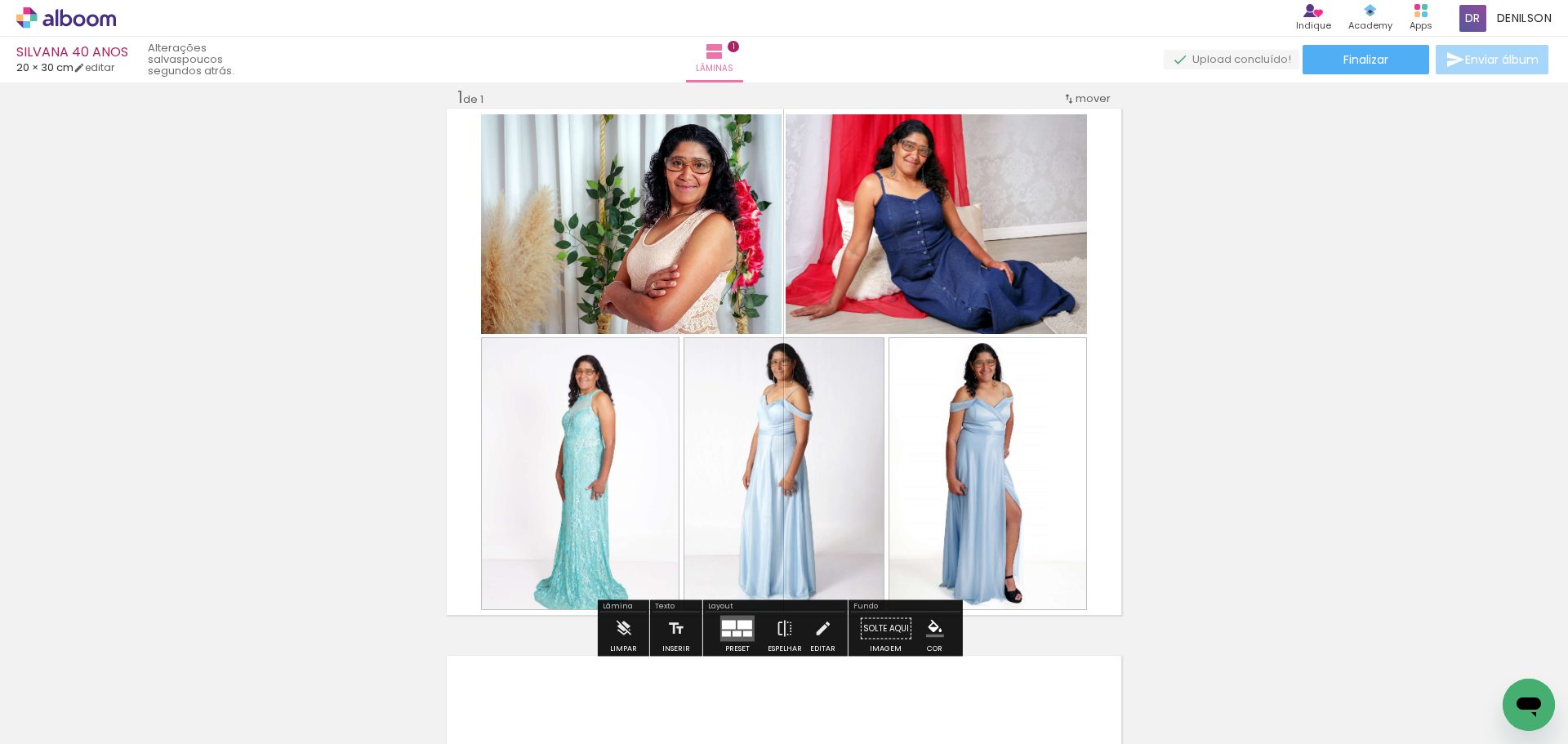 click at bounding box center [647, 170] 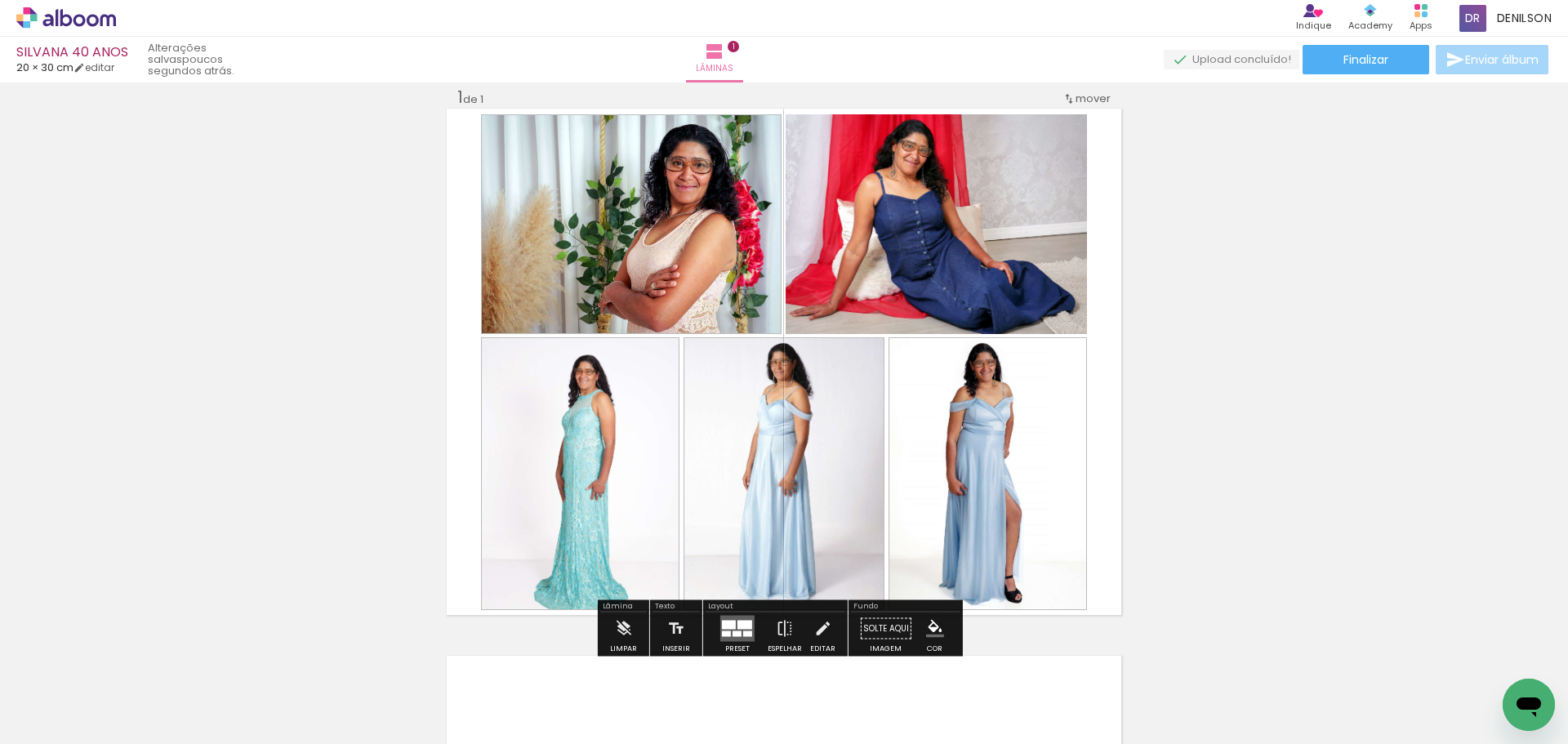 click at bounding box center [951, 170] 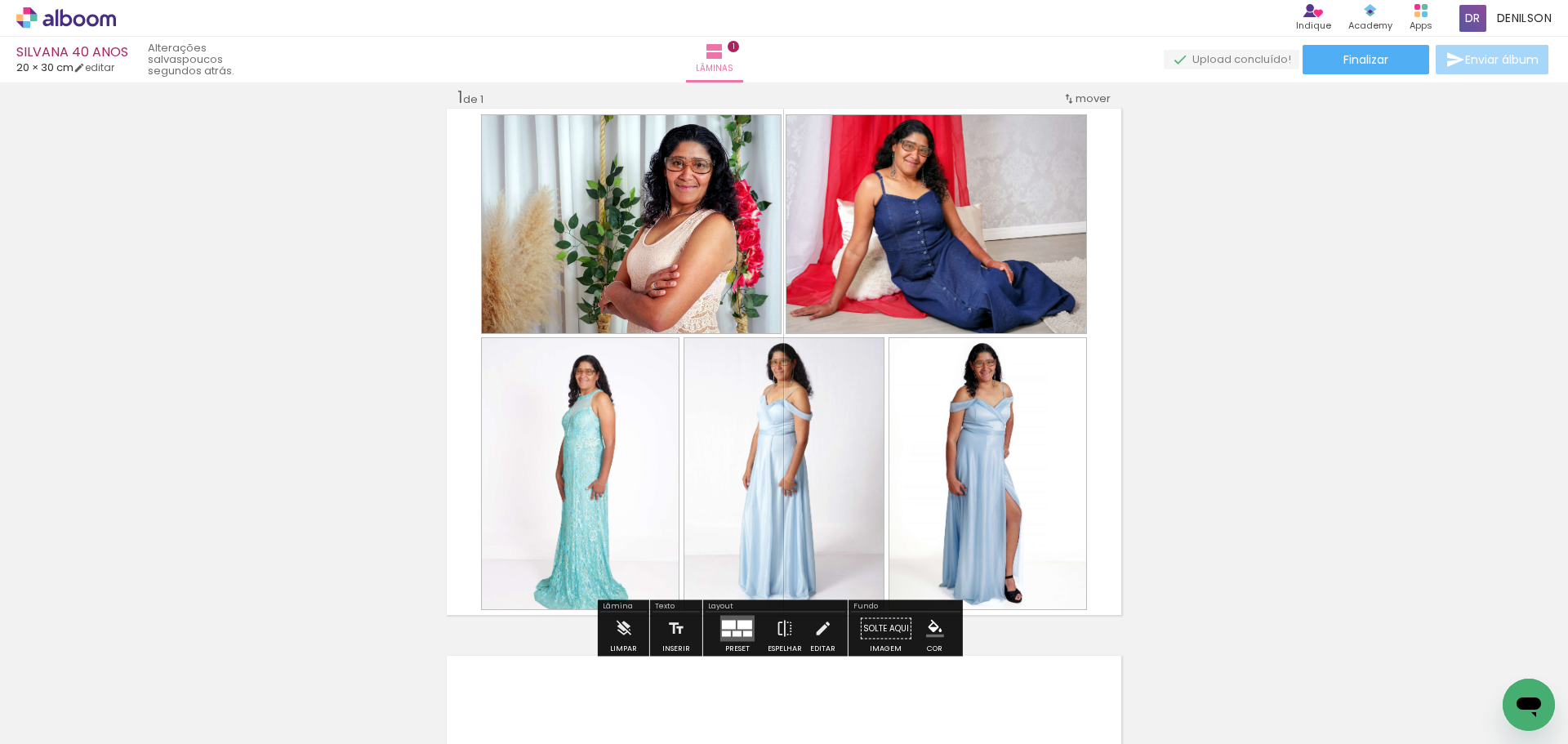 click on "Inserir lâmina 1  de 1" at bounding box center (784, 614) 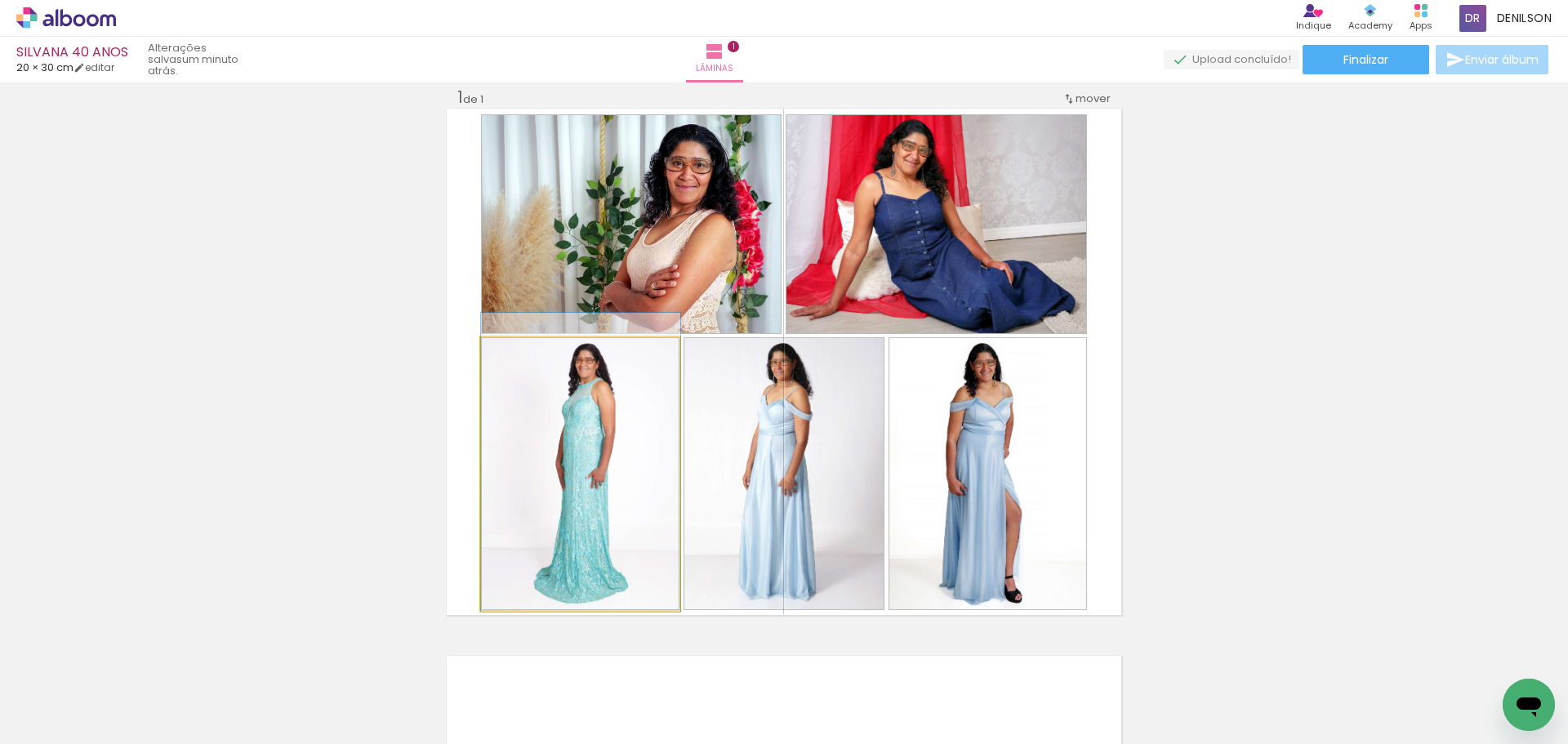 drag, startPoint x: 630, startPoint y: 500, endPoint x: 631, endPoint y: 488, distance: 12.041595 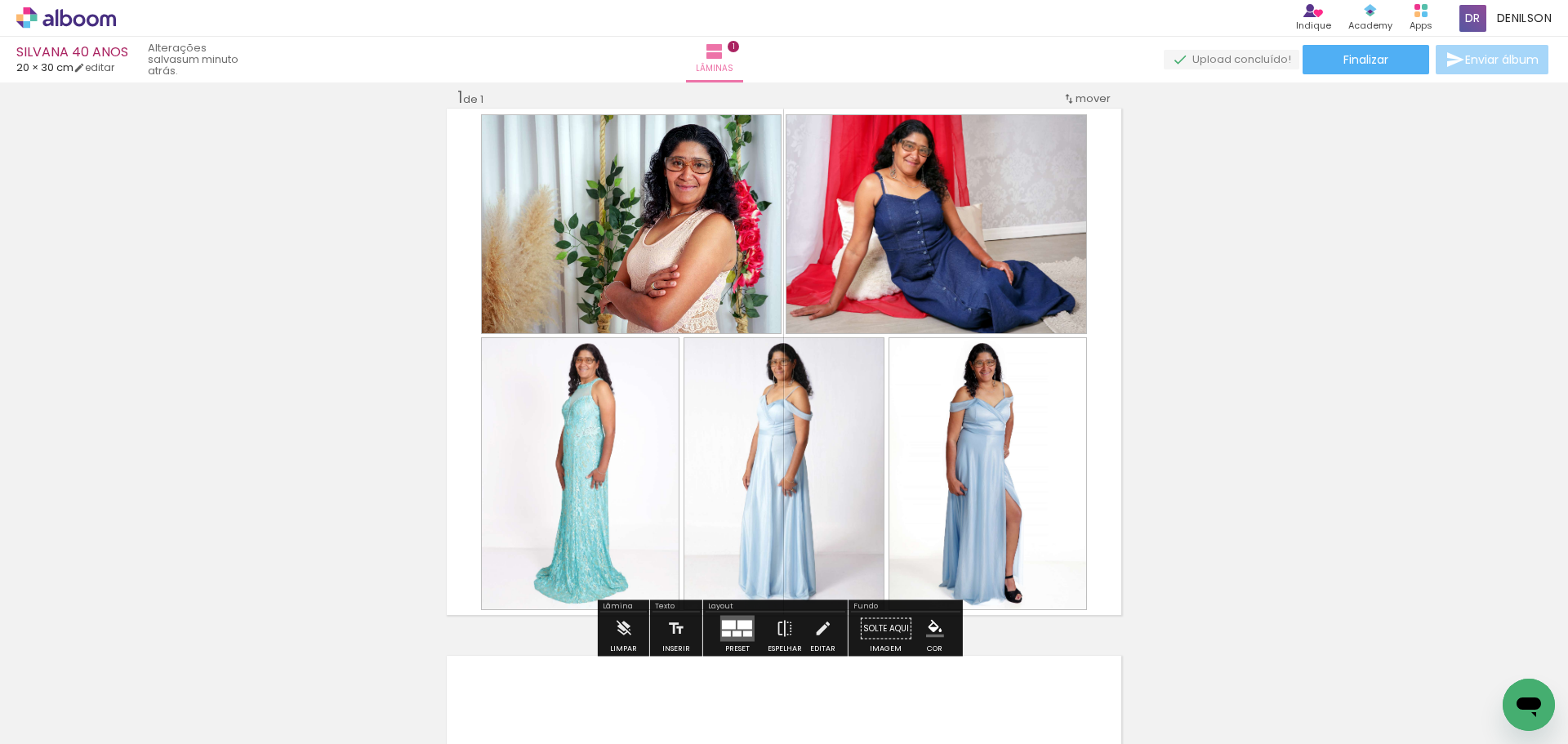 click on "Inserir lâmina 1  de 1" at bounding box center (784, 614) 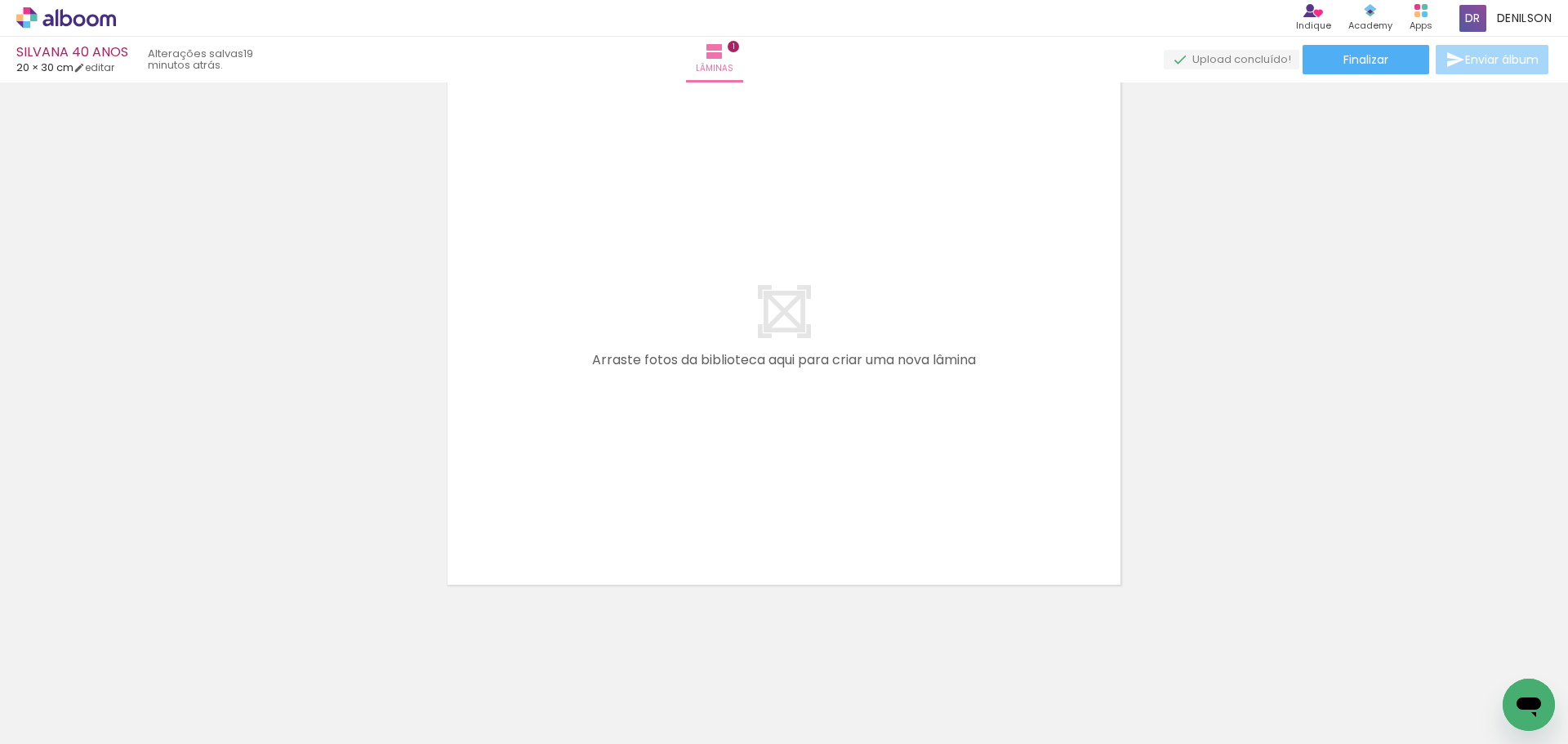 scroll, scrollTop: 597, scrollLeft: 0, axis: vertical 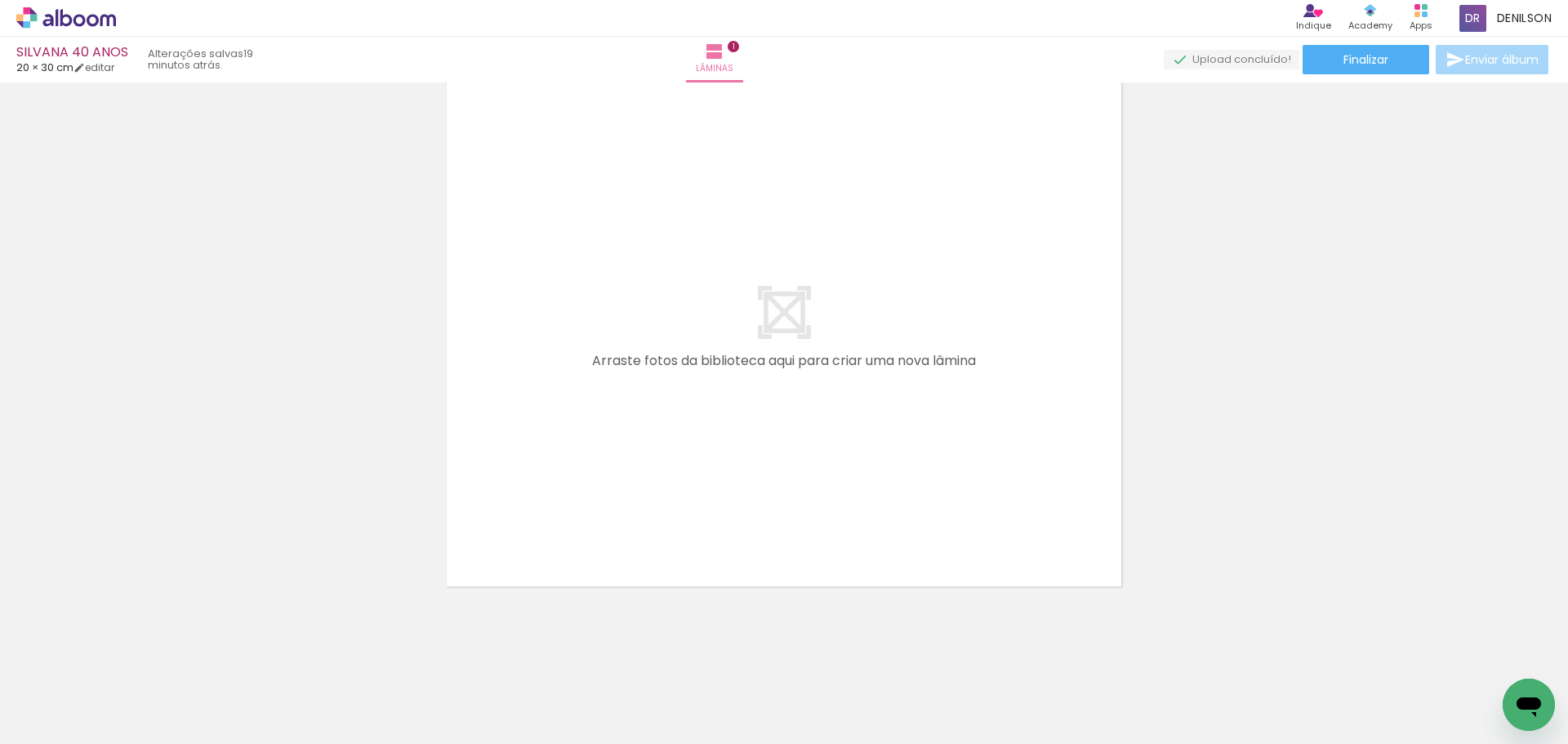 click on "Inserir lâmina 1  de 1" at bounding box center (784, 38) 